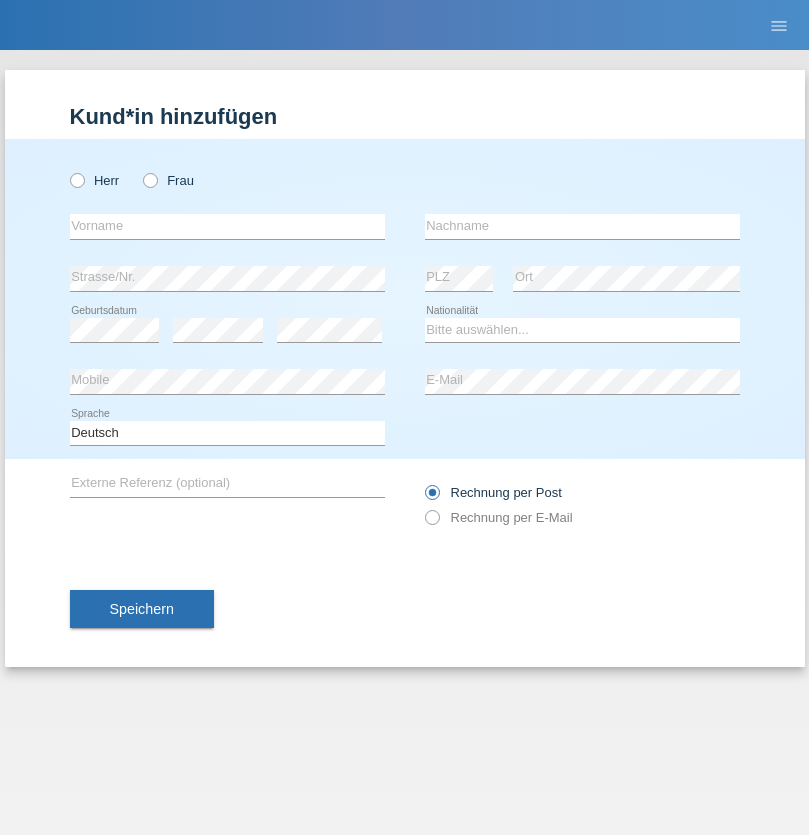 scroll, scrollTop: 0, scrollLeft: 0, axis: both 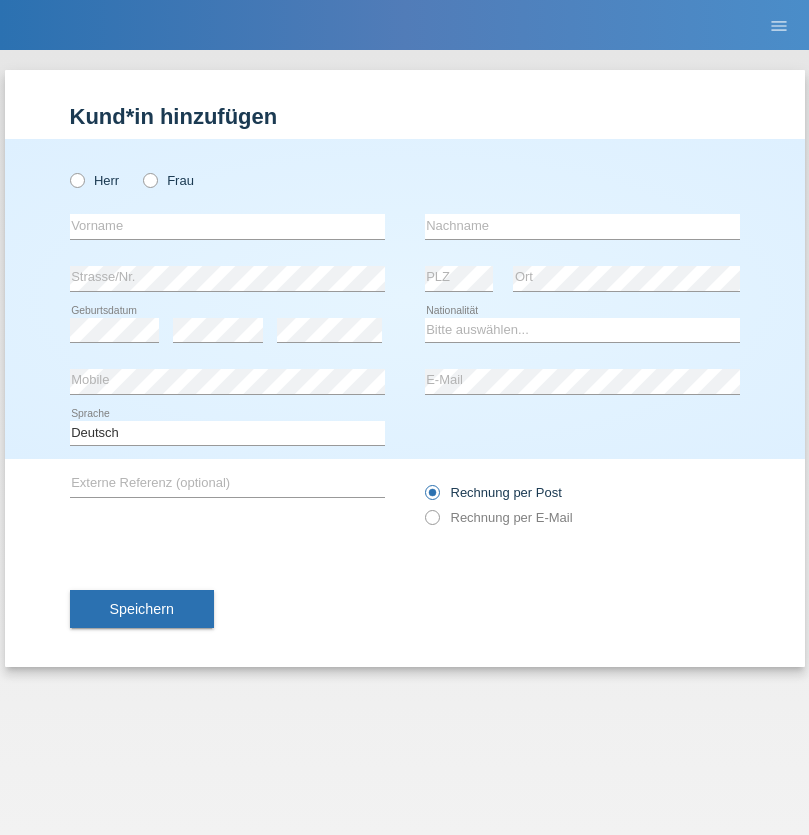 radio on "true" 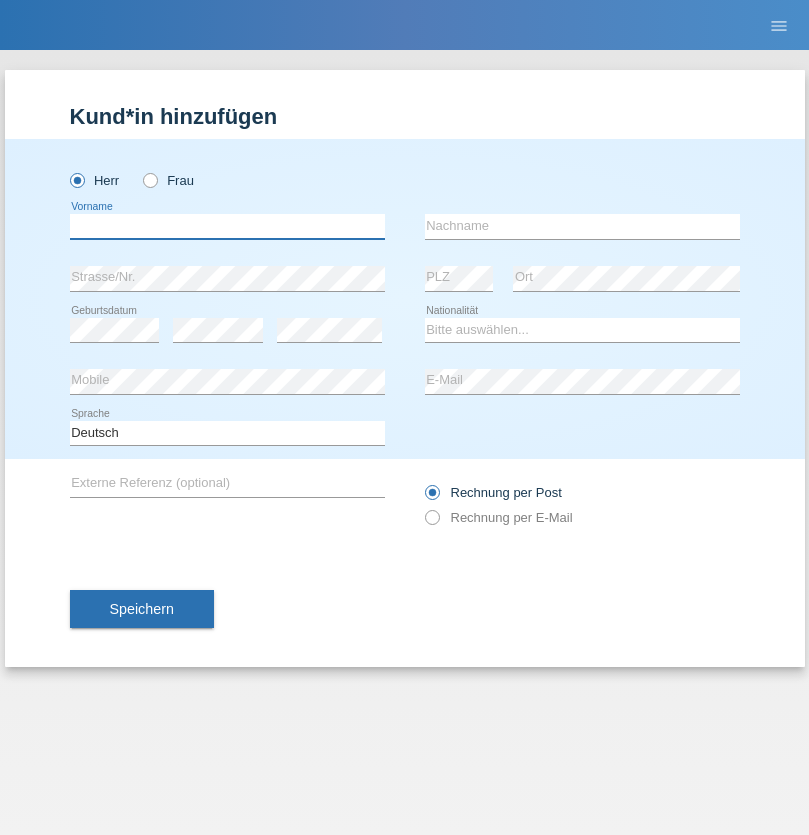 click at bounding box center (227, 226) 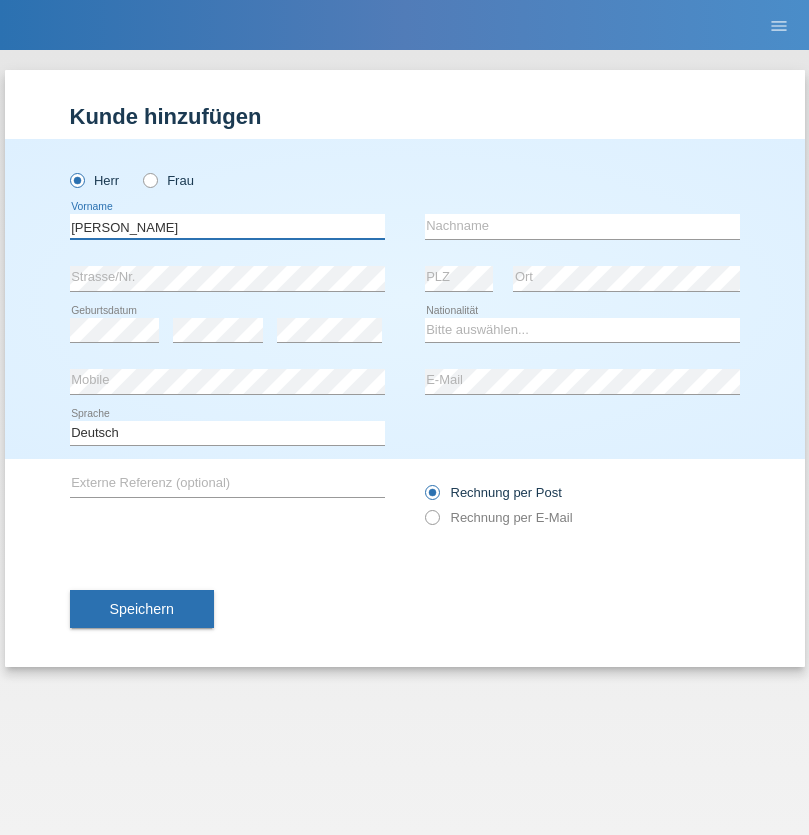 type on "[PERSON_NAME]" 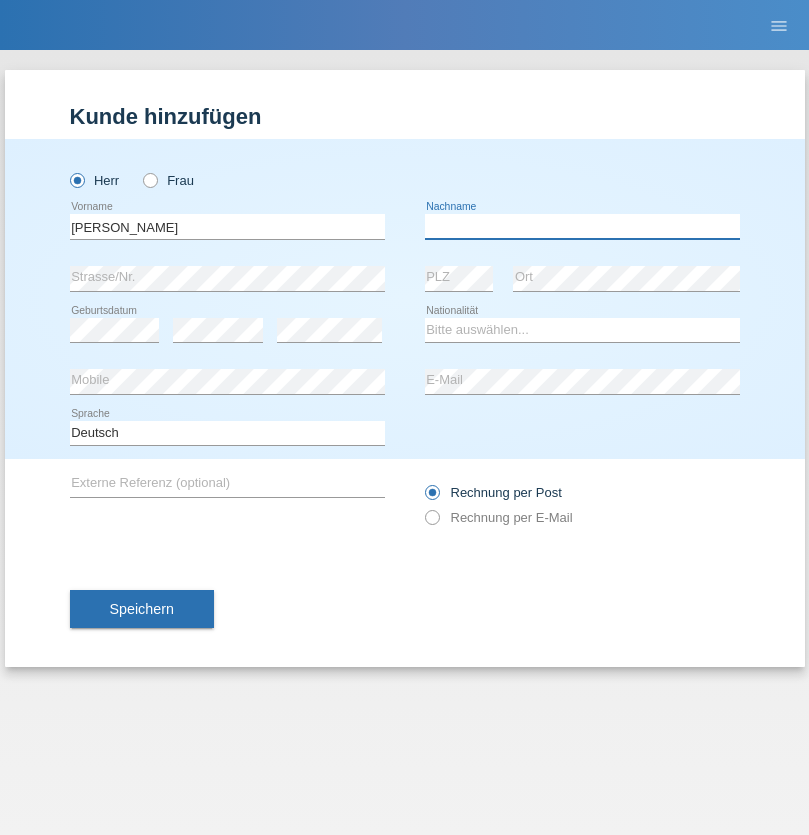 click at bounding box center (582, 226) 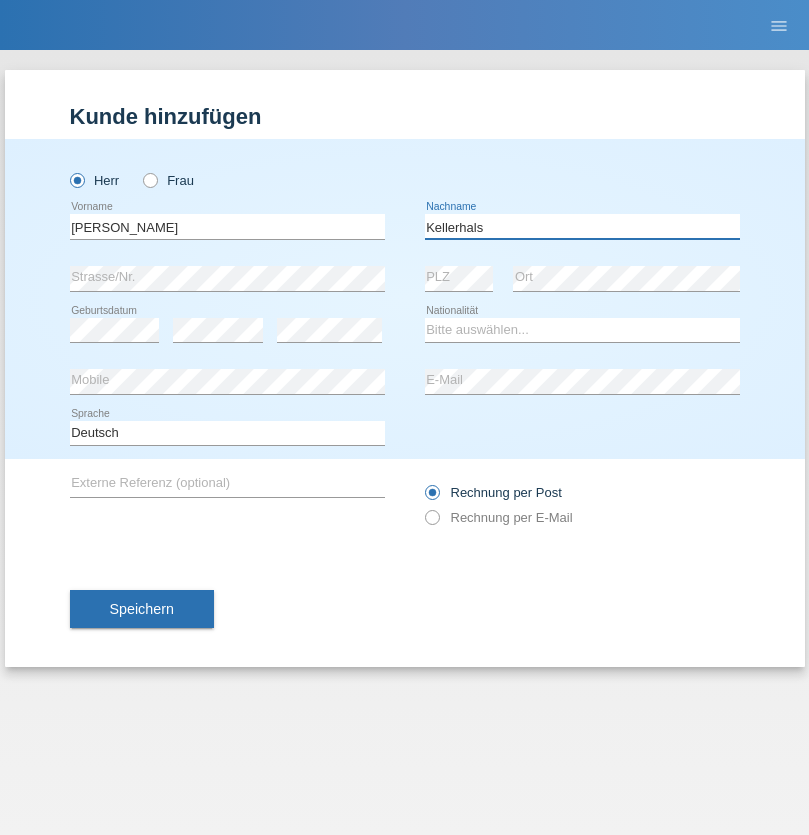 type on "Kellerhals" 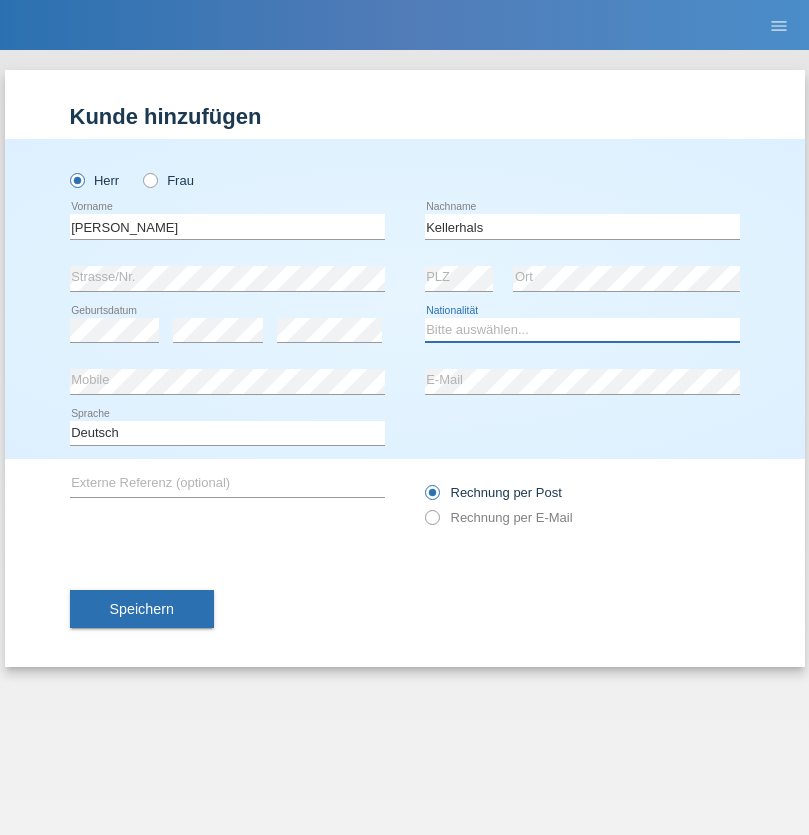 select on "CH" 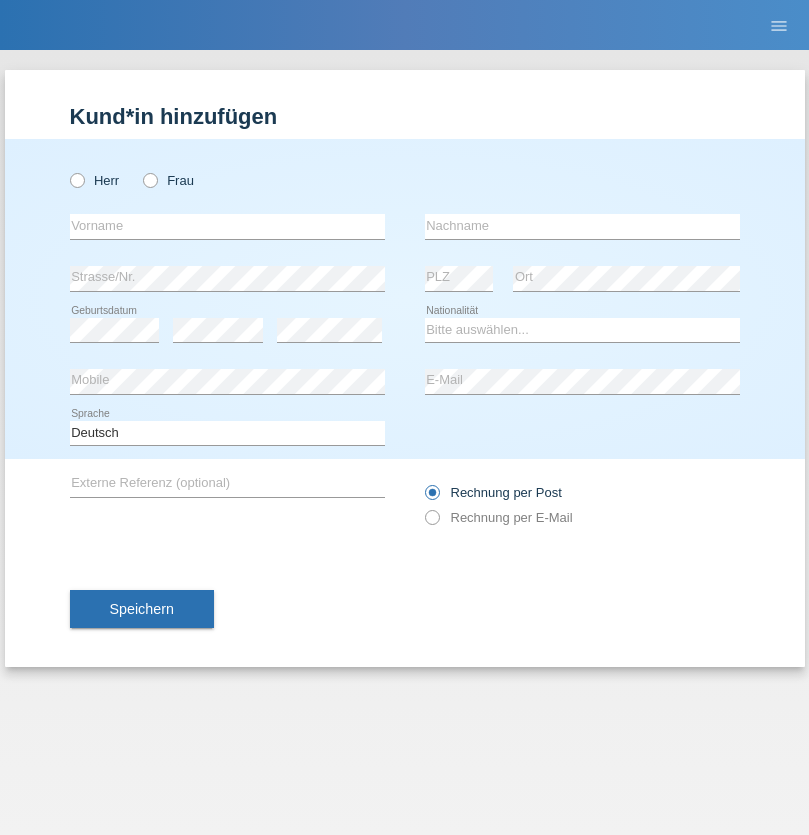 scroll, scrollTop: 0, scrollLeft: 0, axis: both 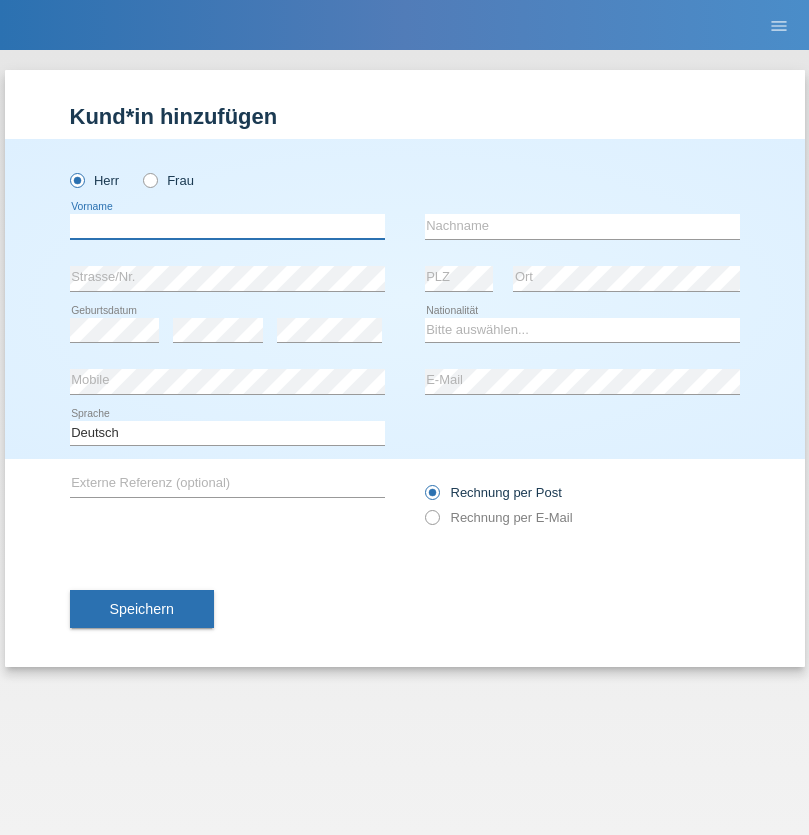 click at bounding box center (227, 226) 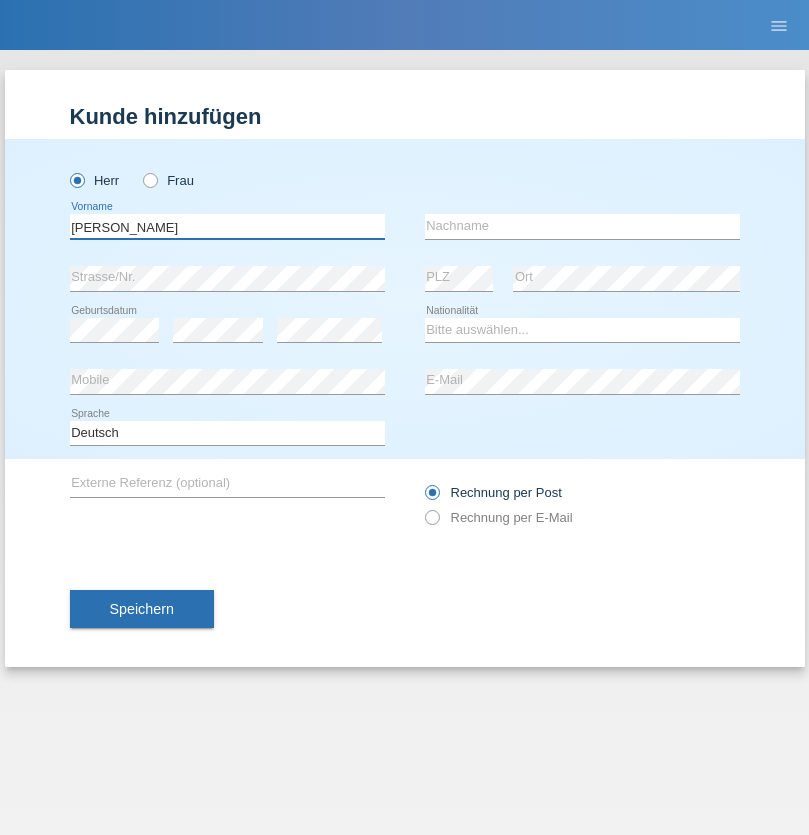 type on "[PERSON_NAME]" 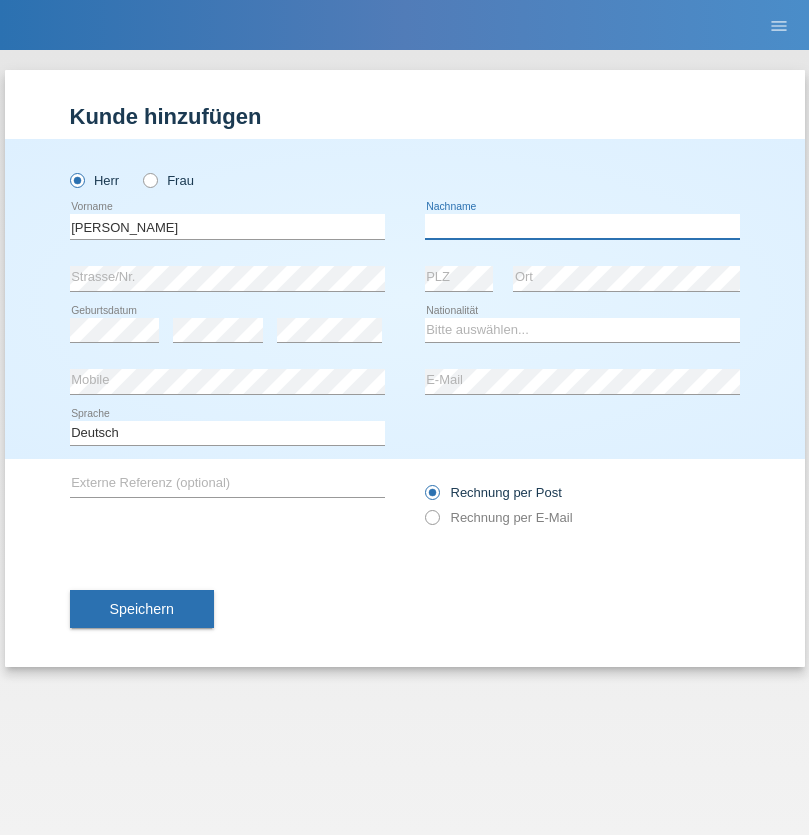 click at bounding box center (582, 226) 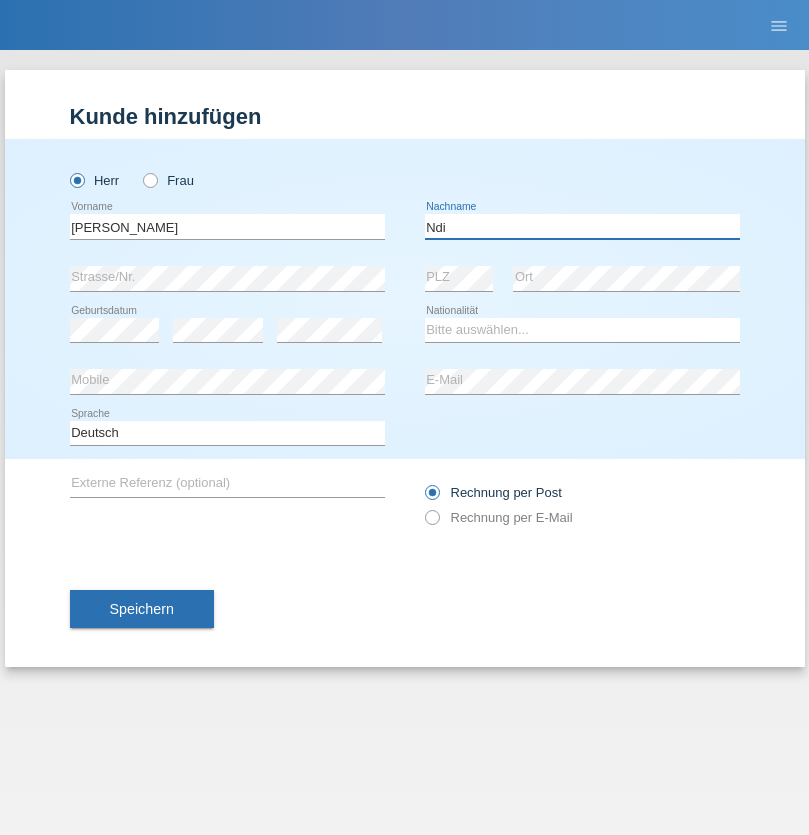 type on "Ndi" 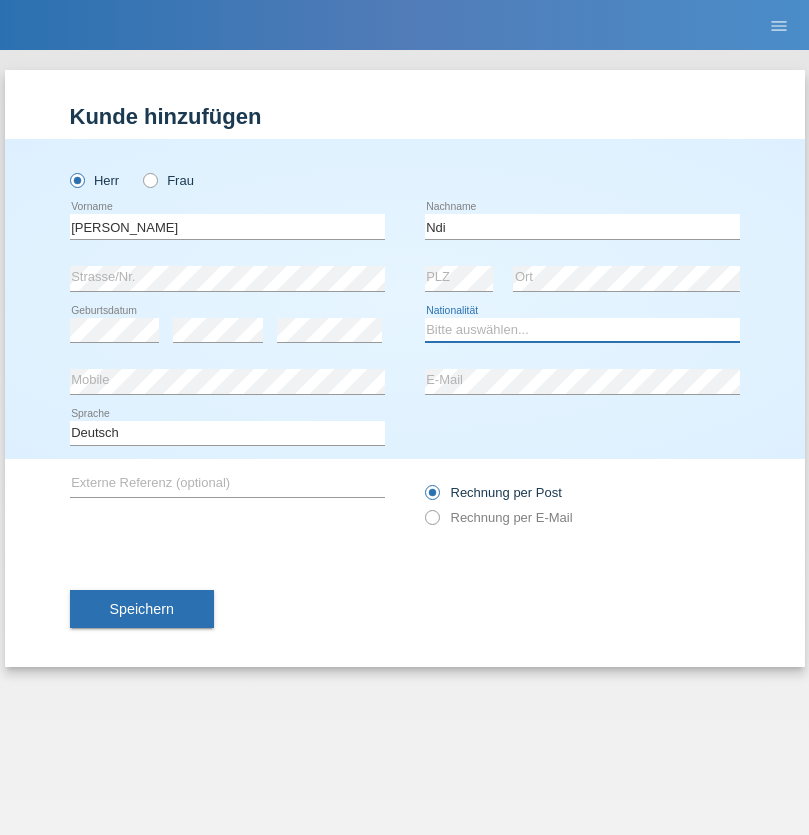 select on "CM" 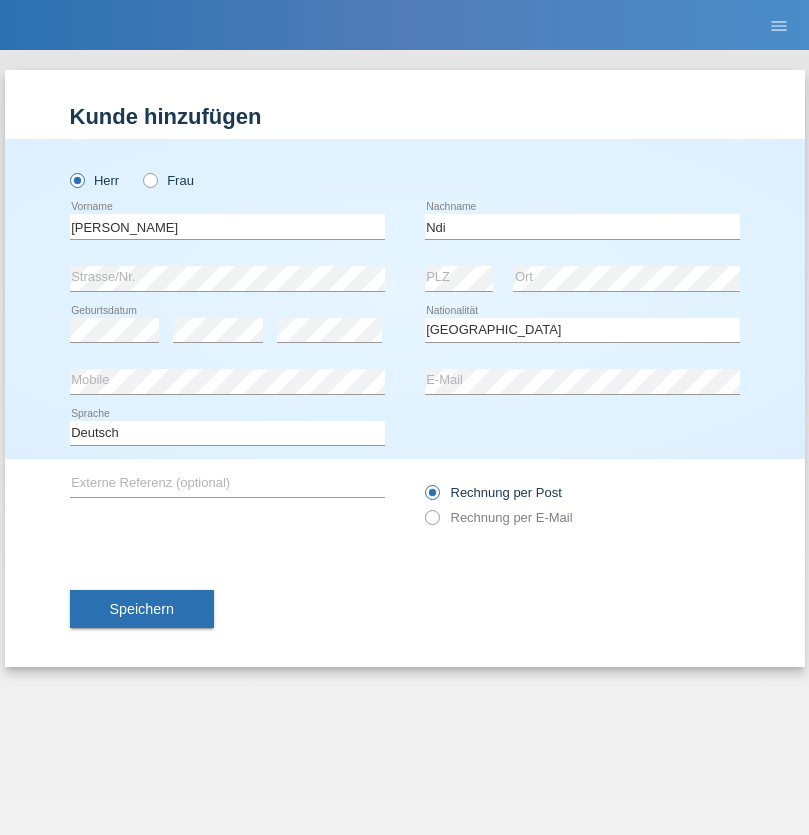 select on "C" 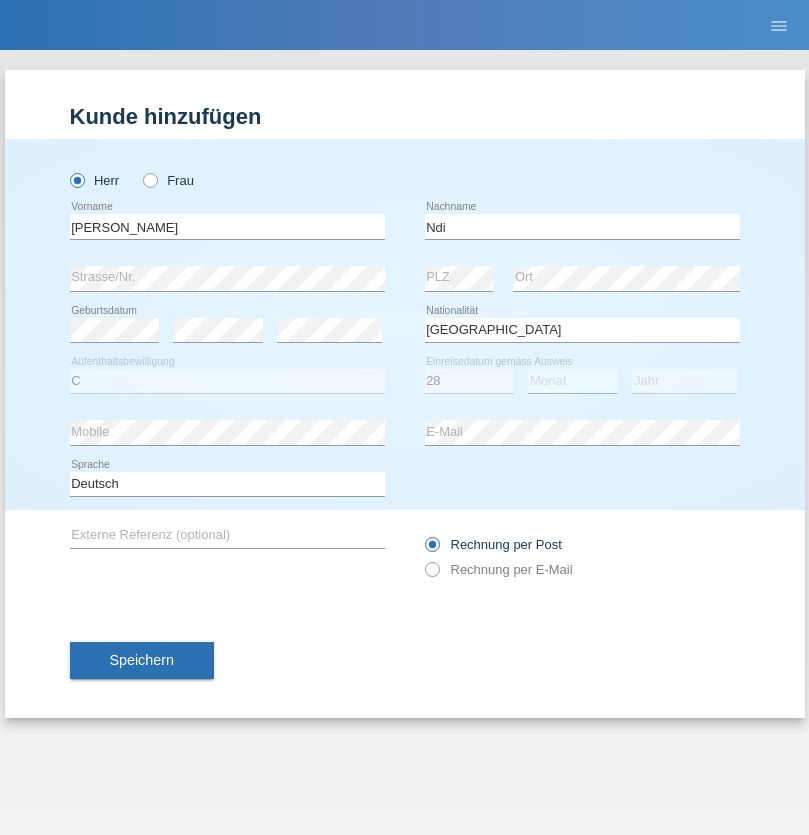 select on "11" 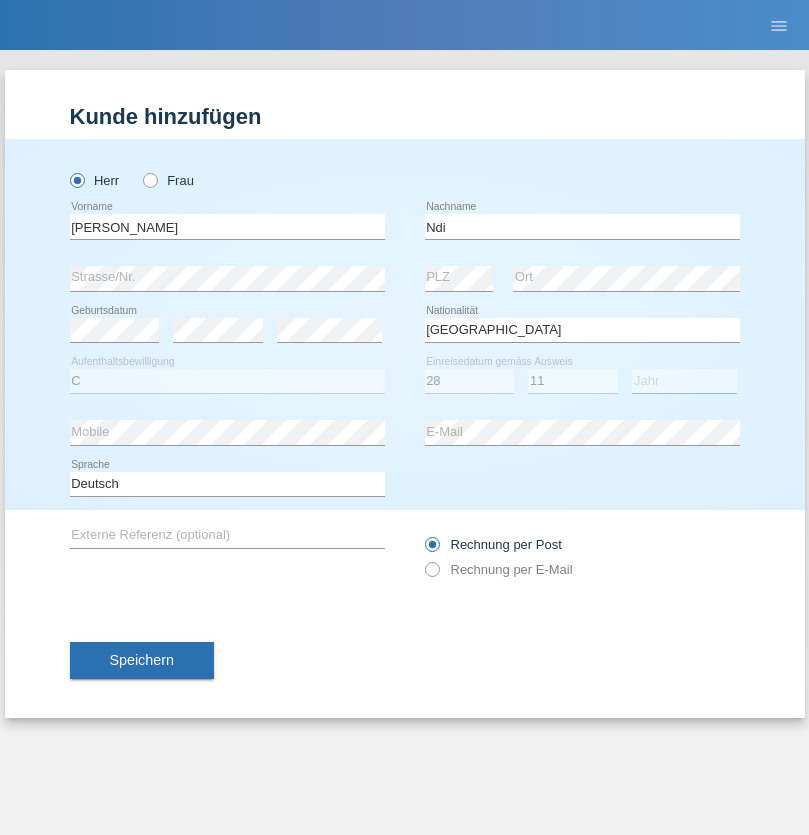 select on "1998" 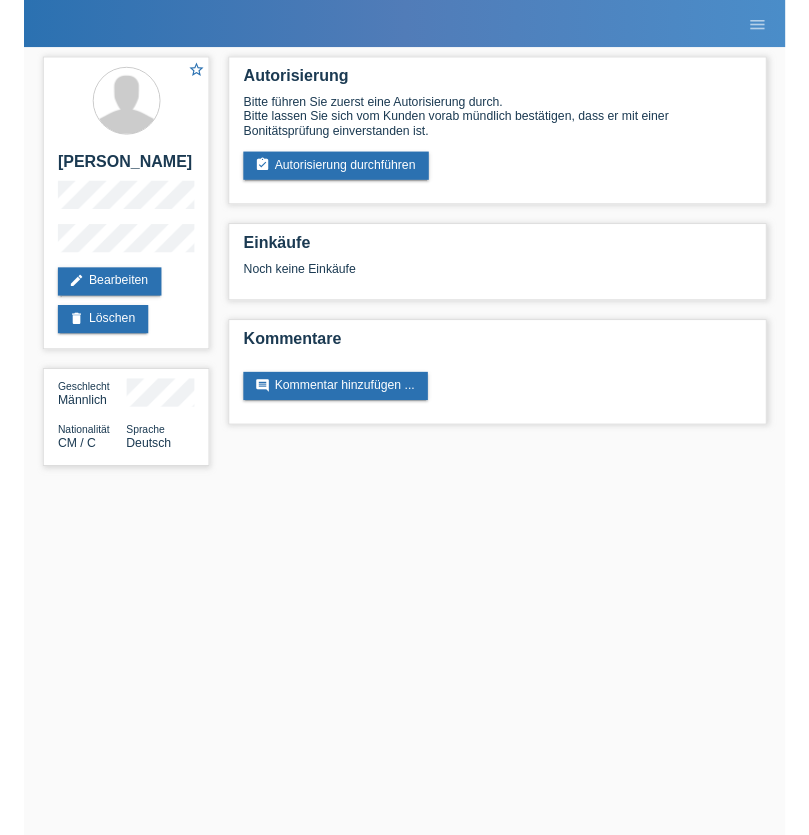 scroll, scrollTop: 0, scrollLeft: 0, axis: both 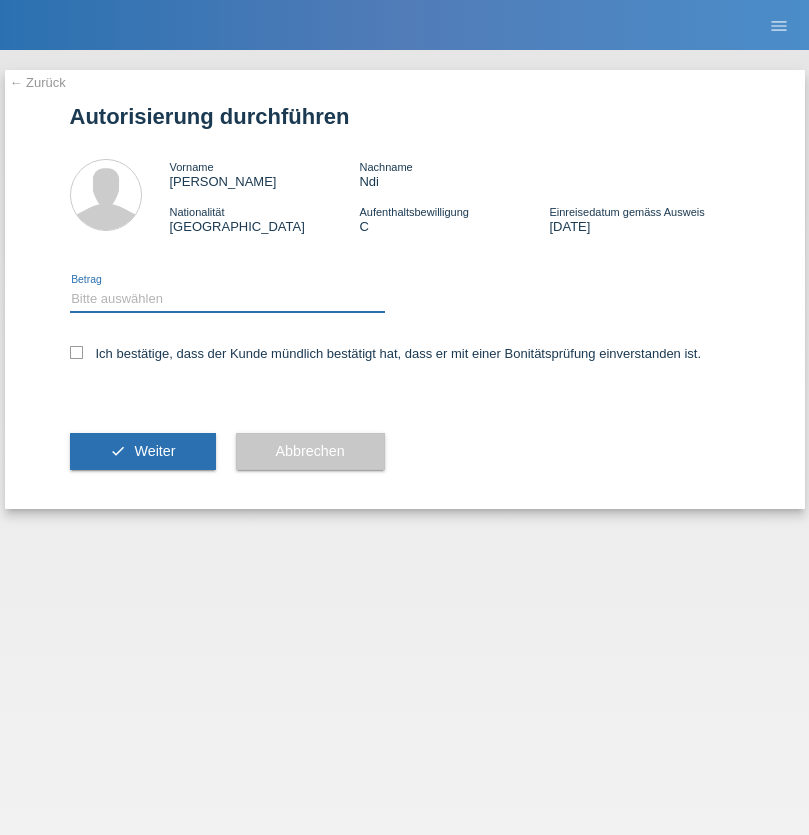 select on "1" 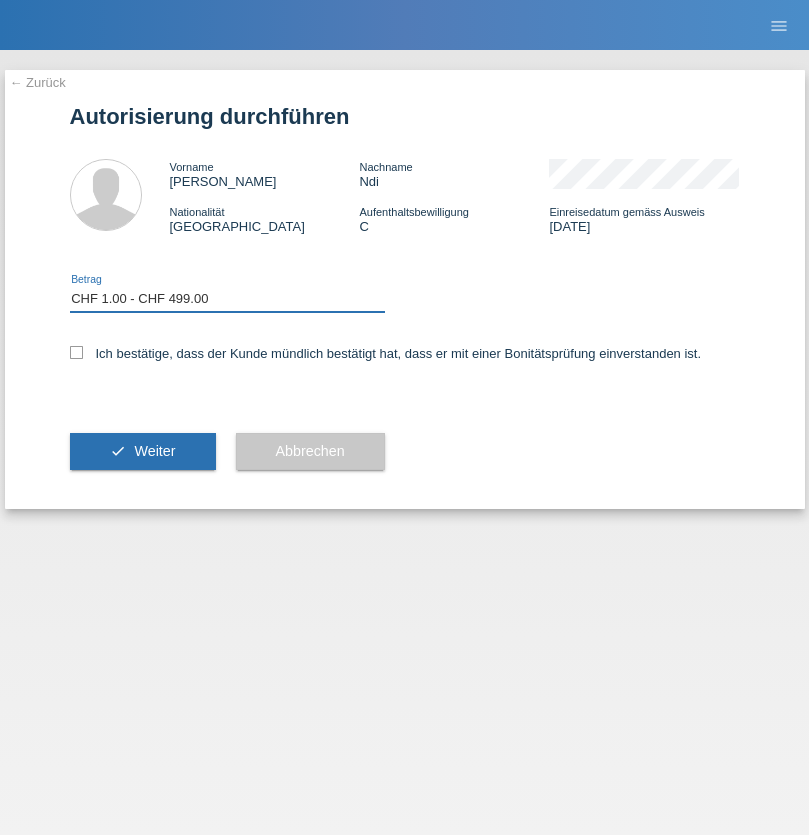 scroll, scrollTop: 0, scrollLeft: 0, axis: both 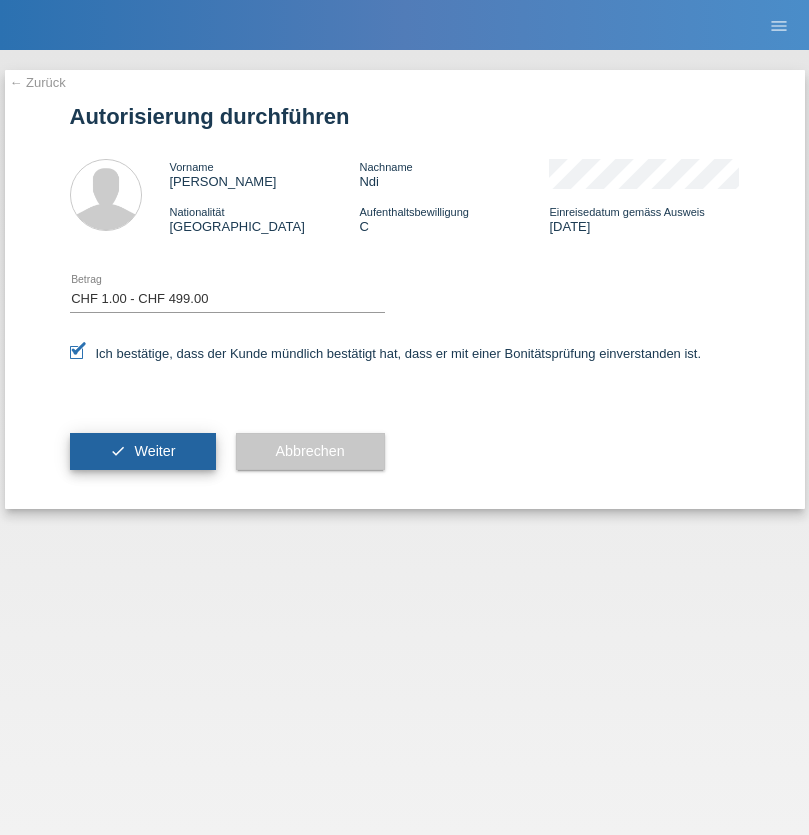 click on "Weiter" at bounding box center (154, 451) 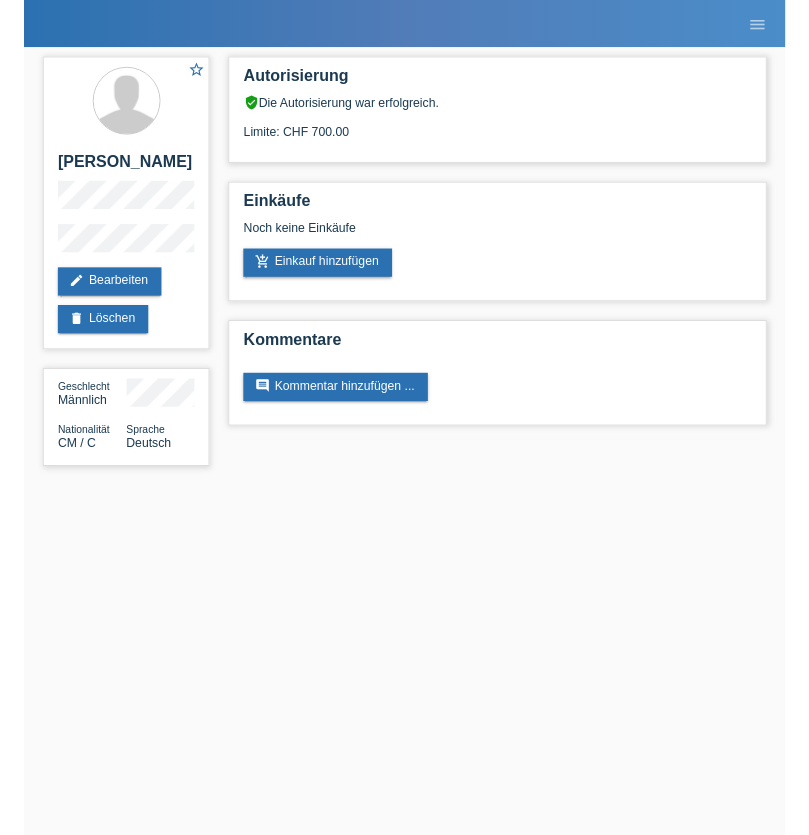 scroll, scrollTop: 0, scrollLeft: 0, axis: both 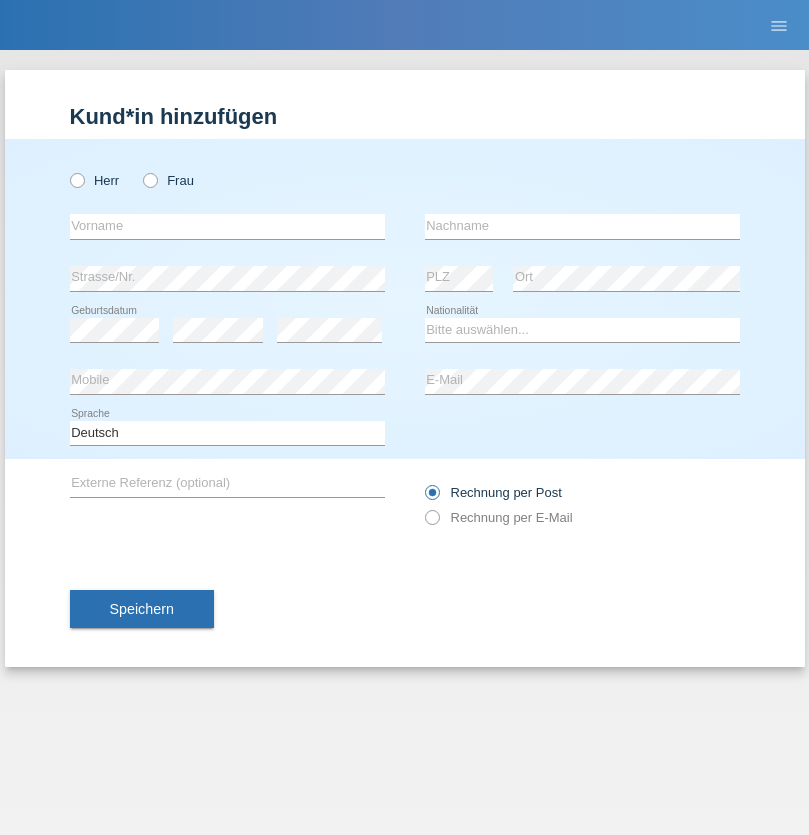 radio on "true" 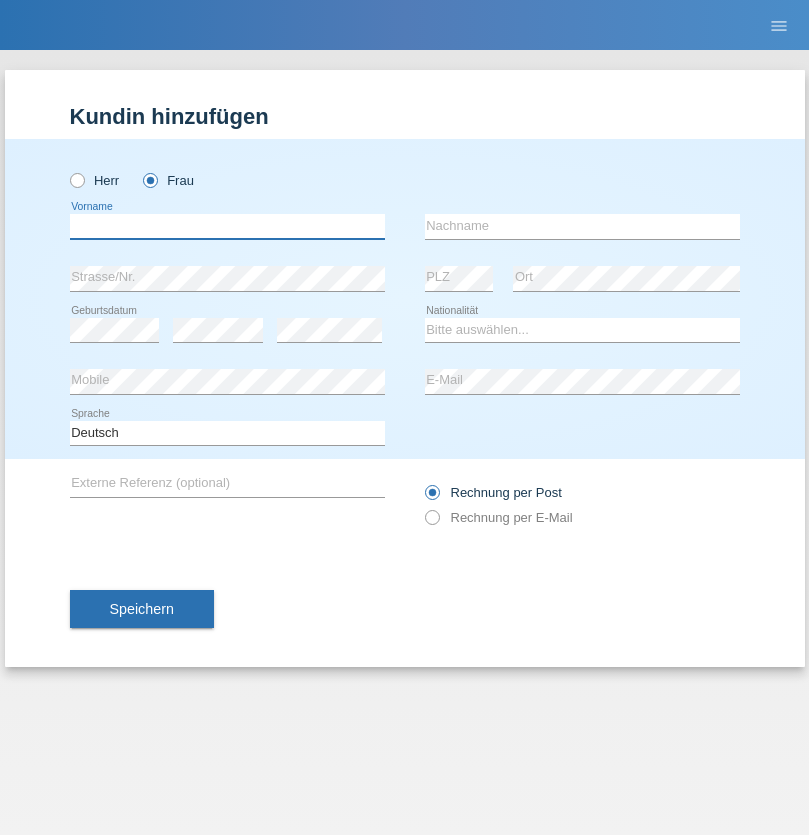 click at bounding box center [227, 226] 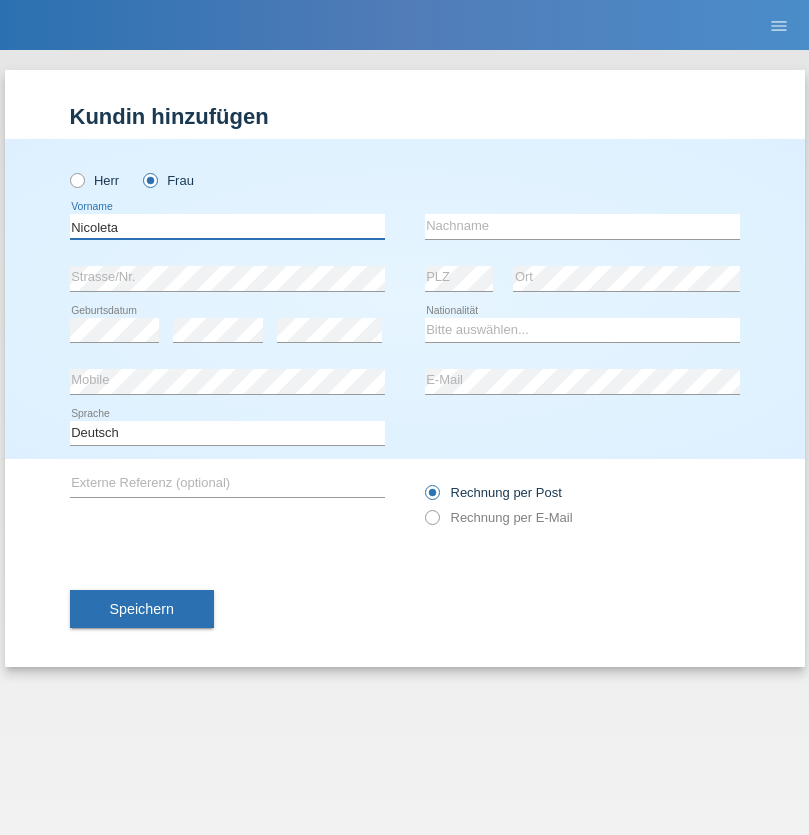 type on "Nicoleta" 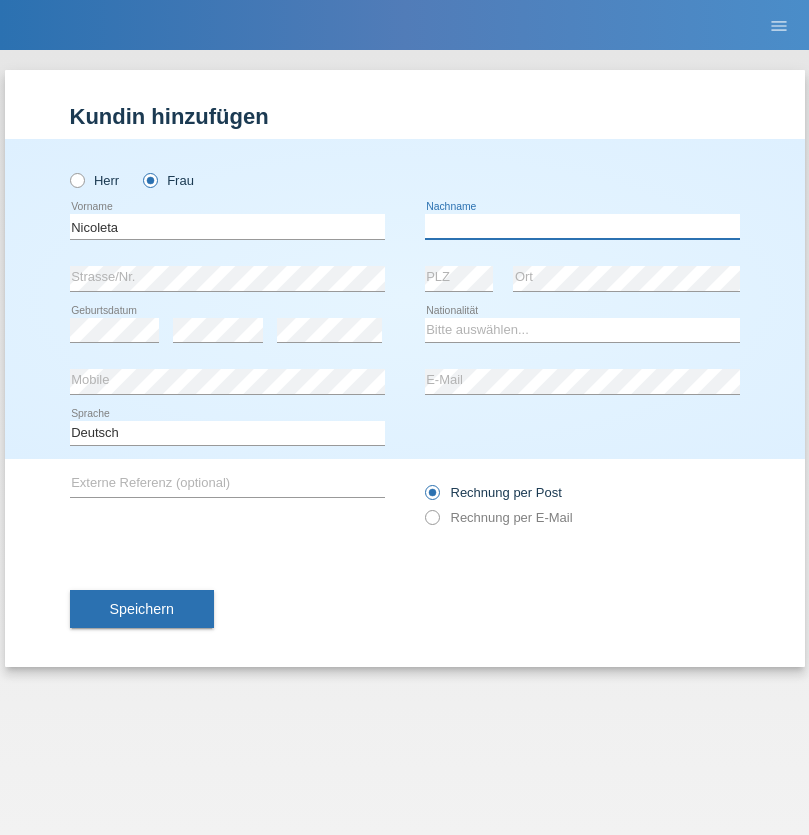 click at bounding box center (582, 226) 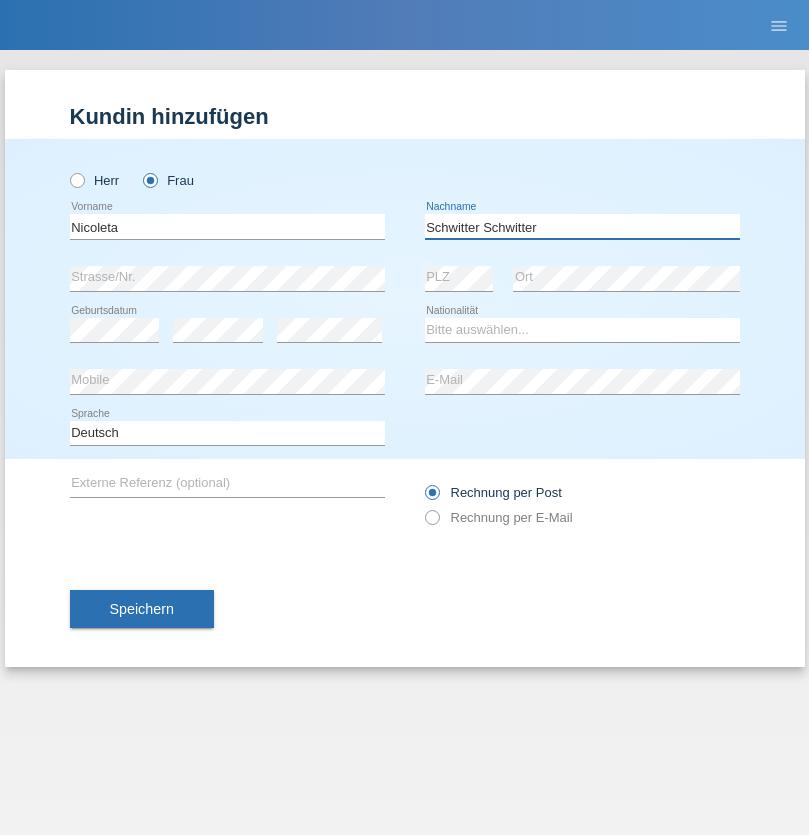 type on "Schwitter Schwitter" 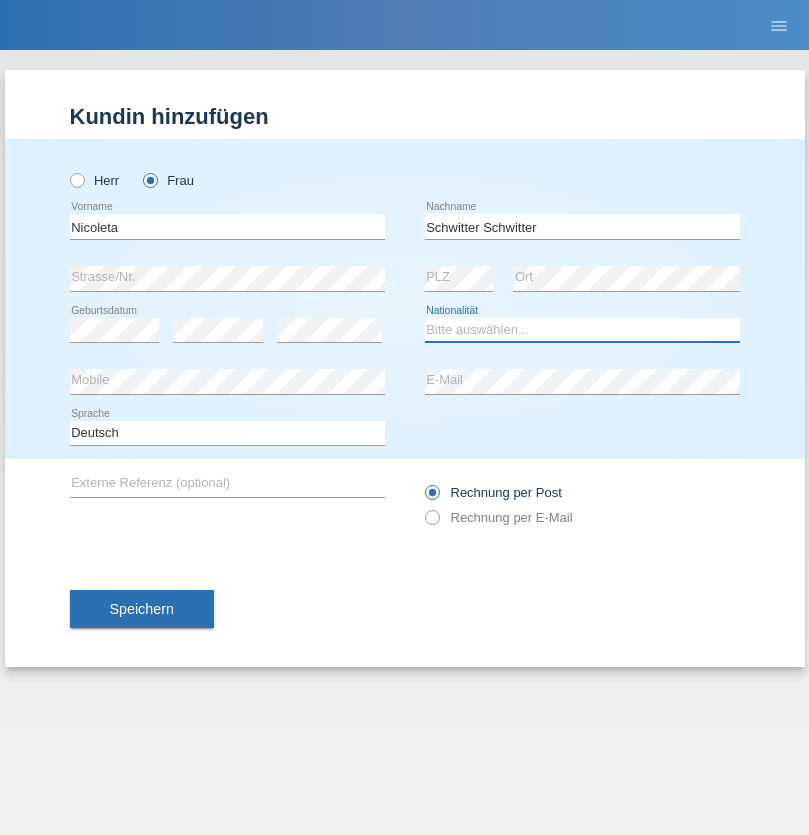 select on "OM" 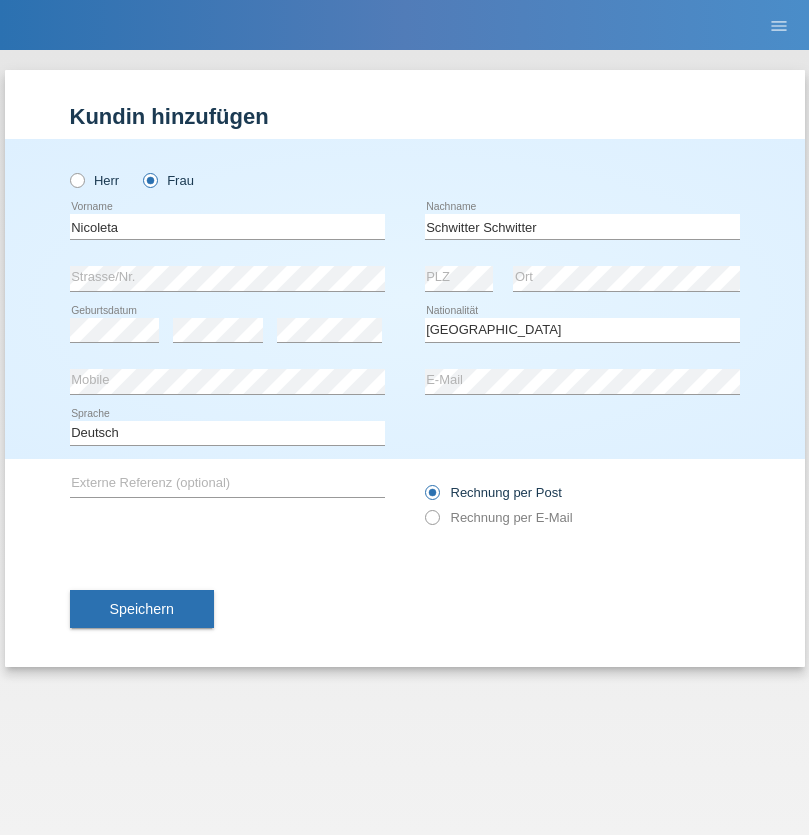 select on "C" 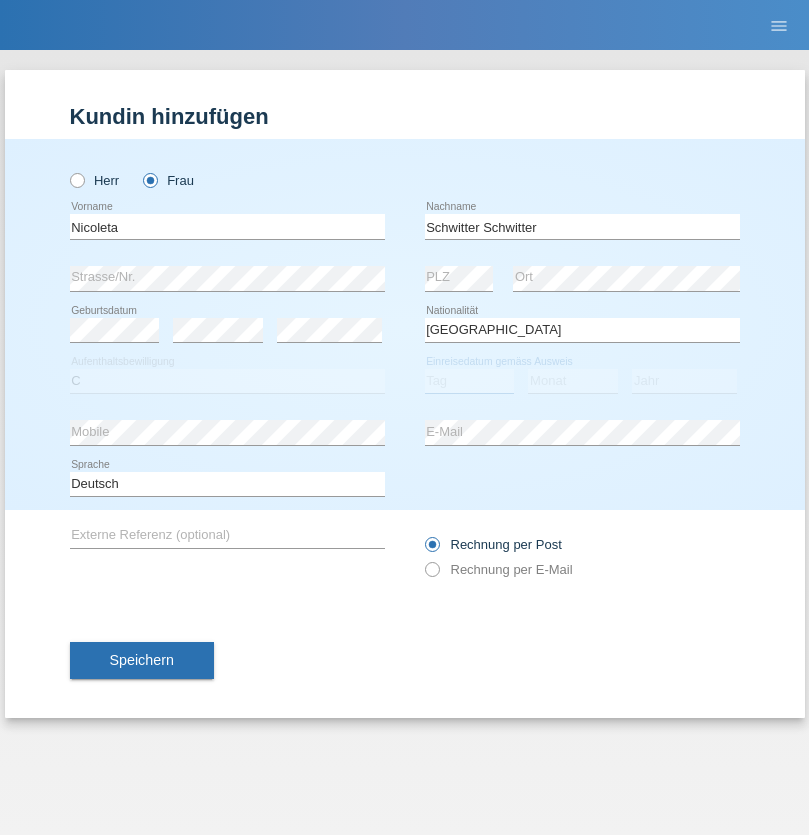 select on "16" 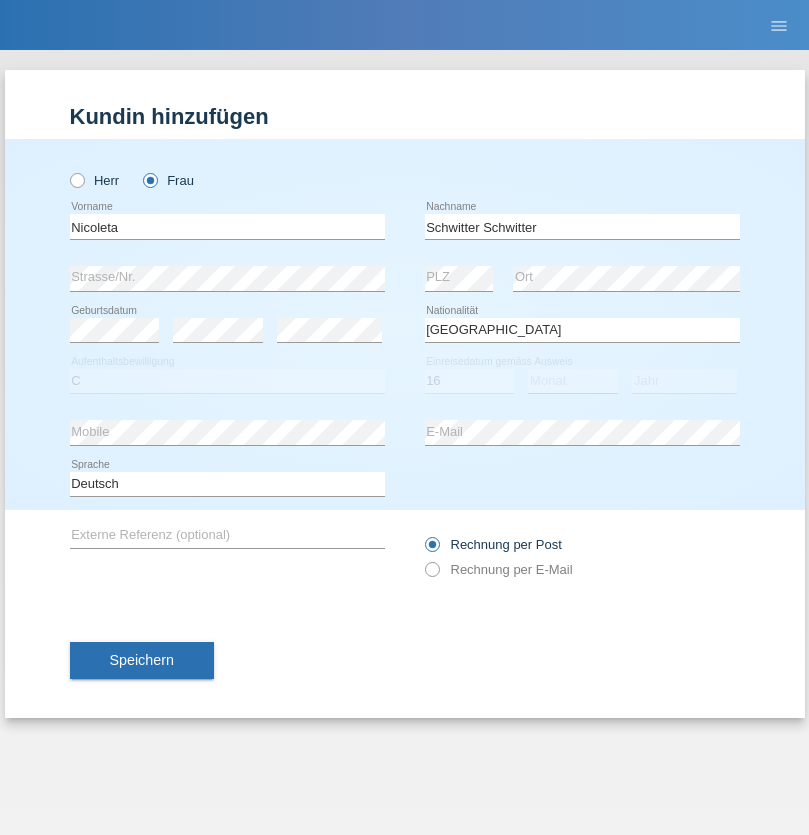 select on "07" 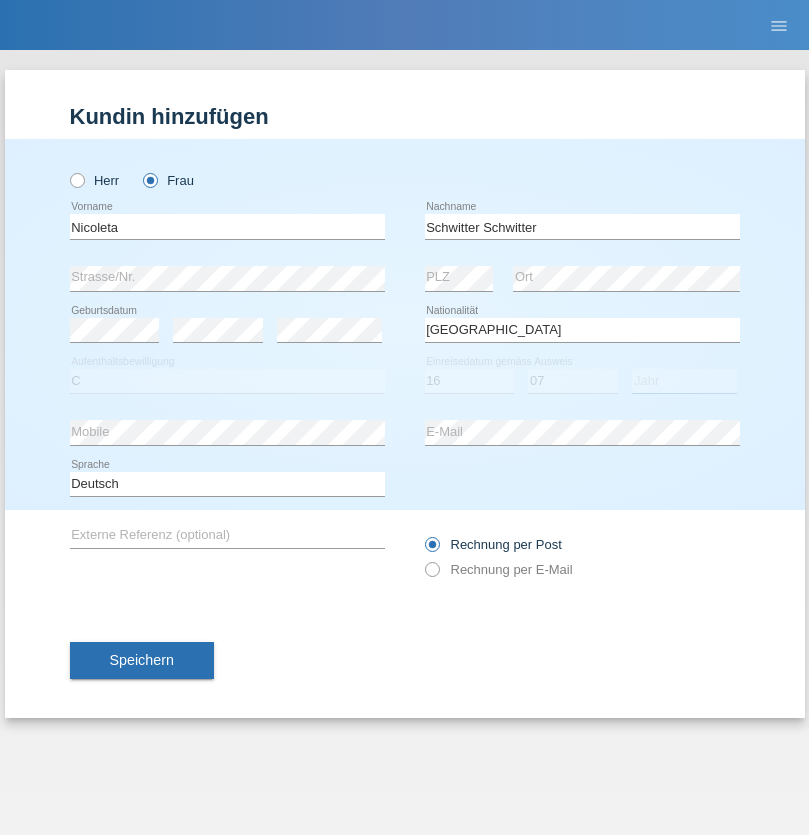 select on "2021" 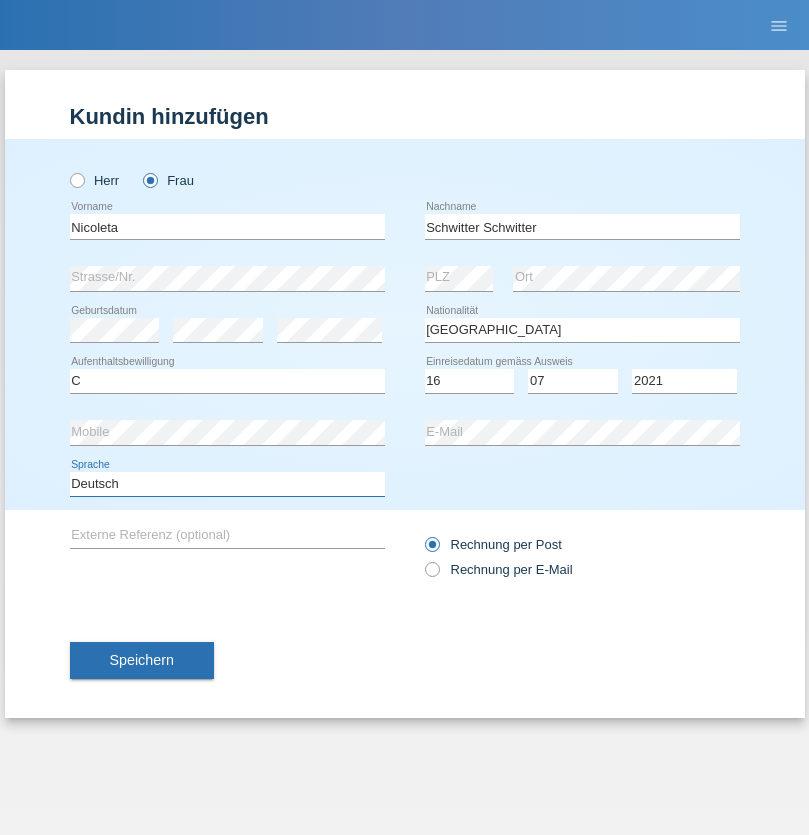 select on "en" 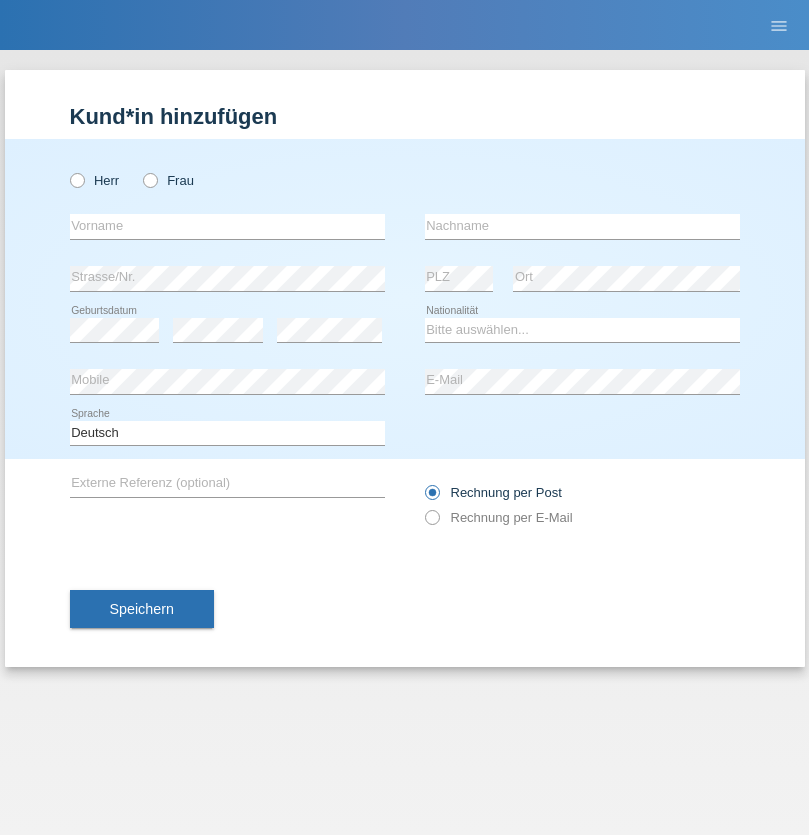 scroll, scrollTop: 0, scrollLeft: 0, axis: both 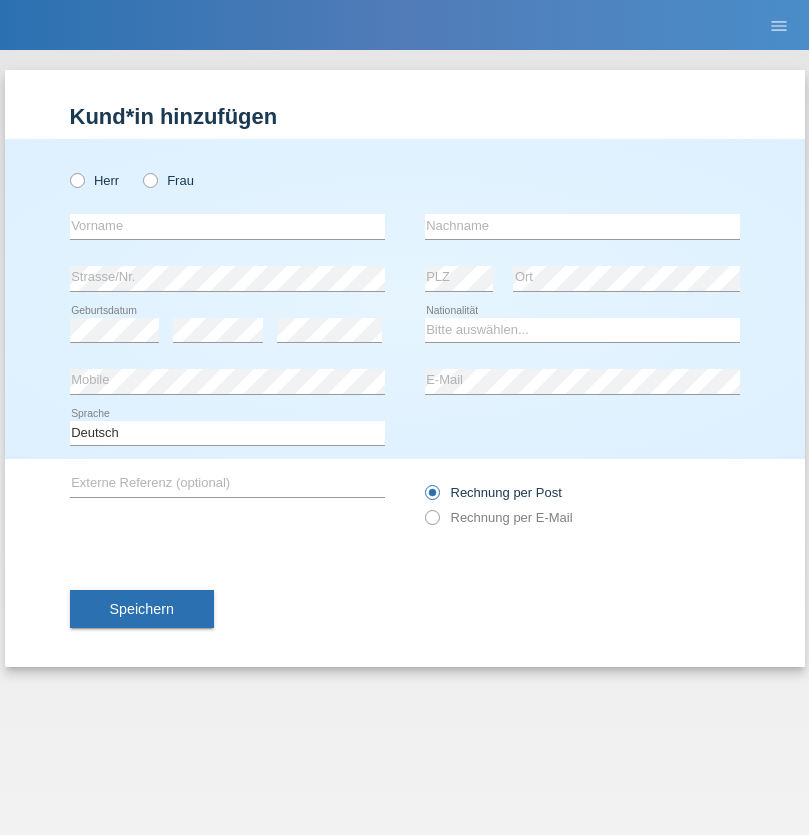 radio on "true" 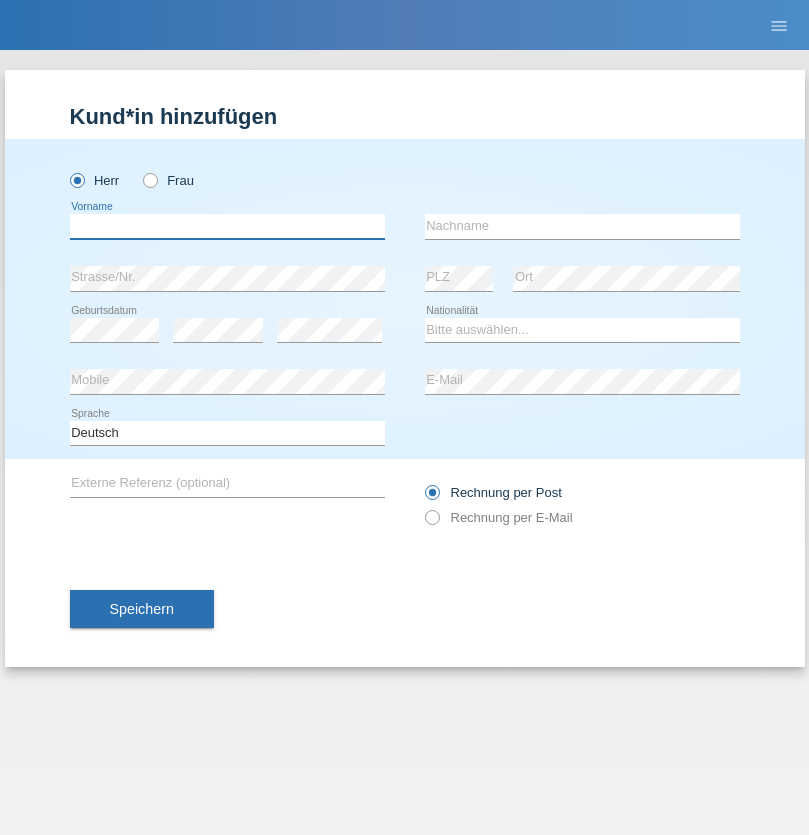 click at bounding box center (227, 226) 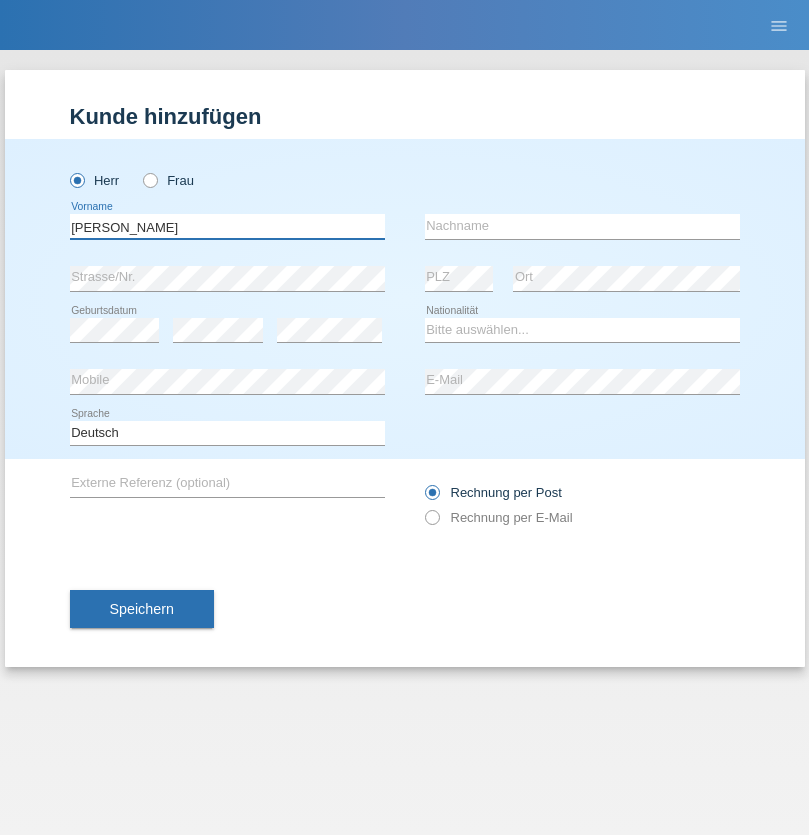 type on "Skay Milo" 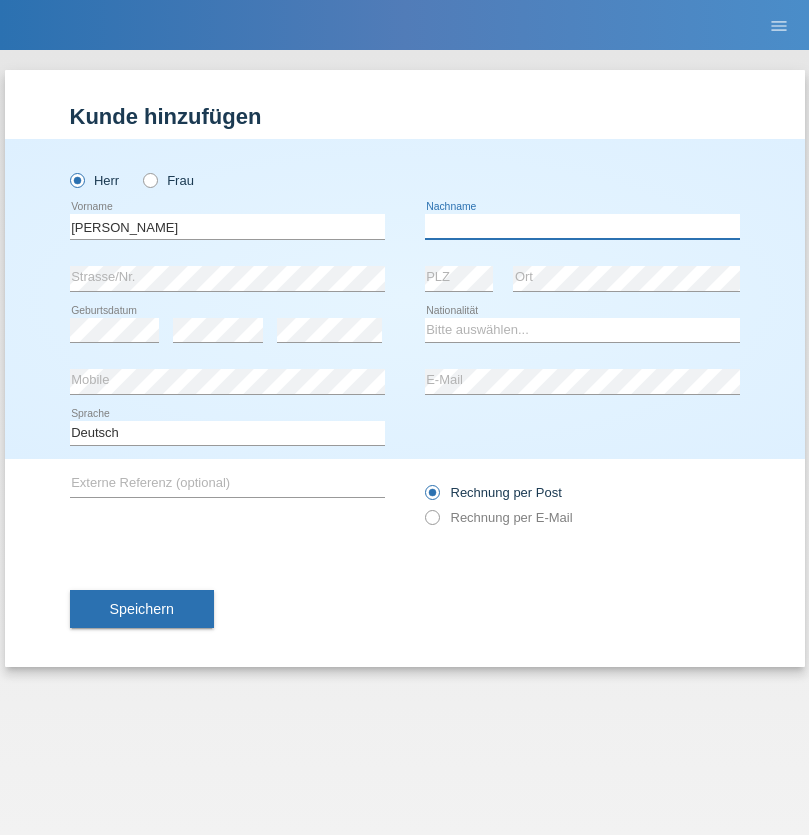 click at bounding box center (582, 226) 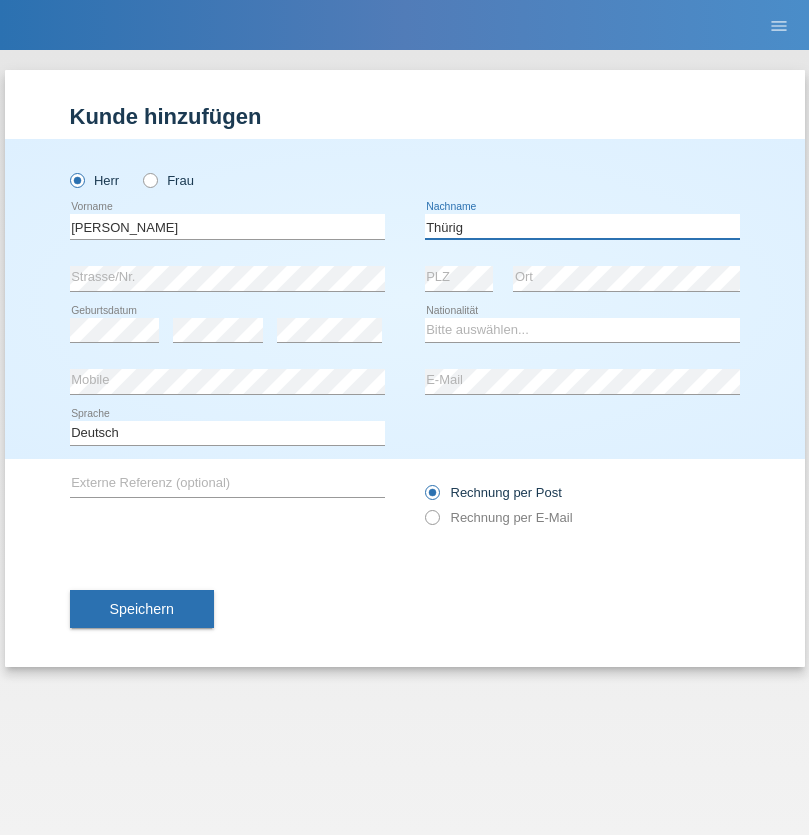 type on "Thürig" 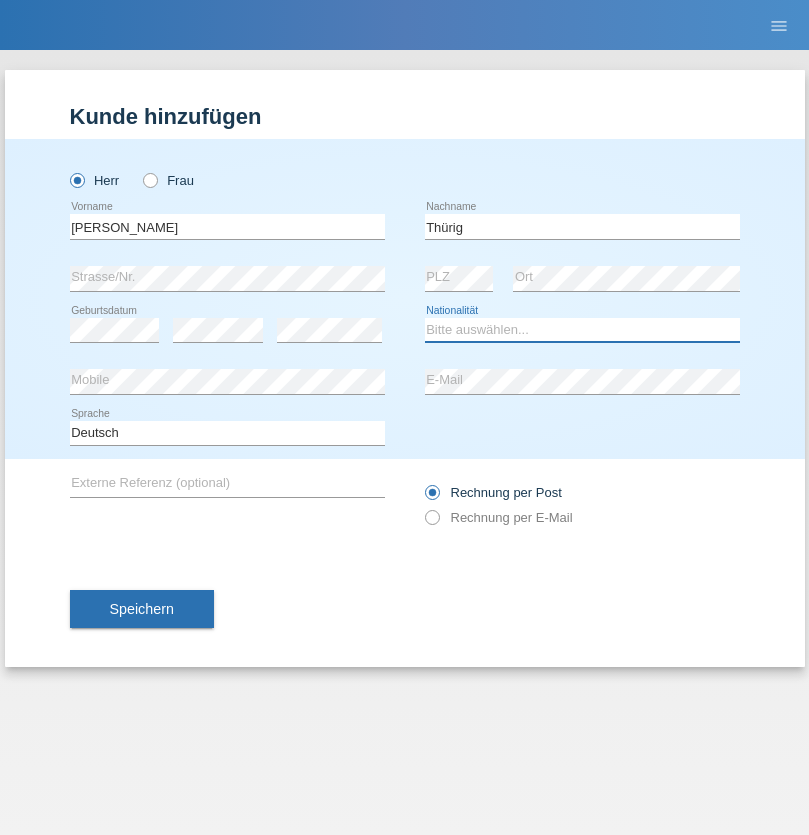 select on "CH" 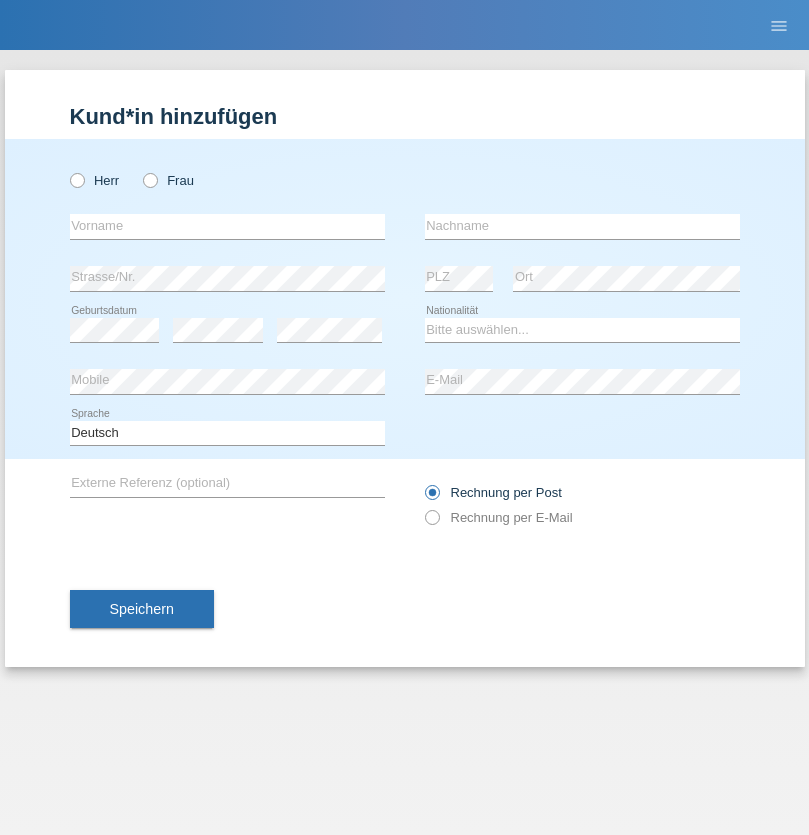 scroll, scrollTop: 0, scrollLeft: 0, axis: both 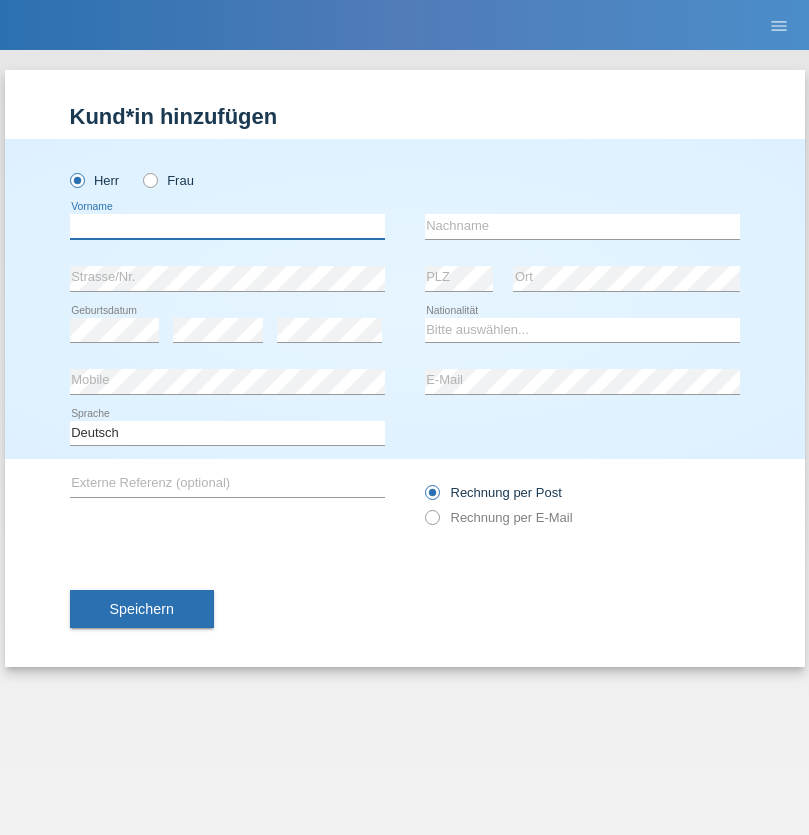 click at bounding box center [227, 226] 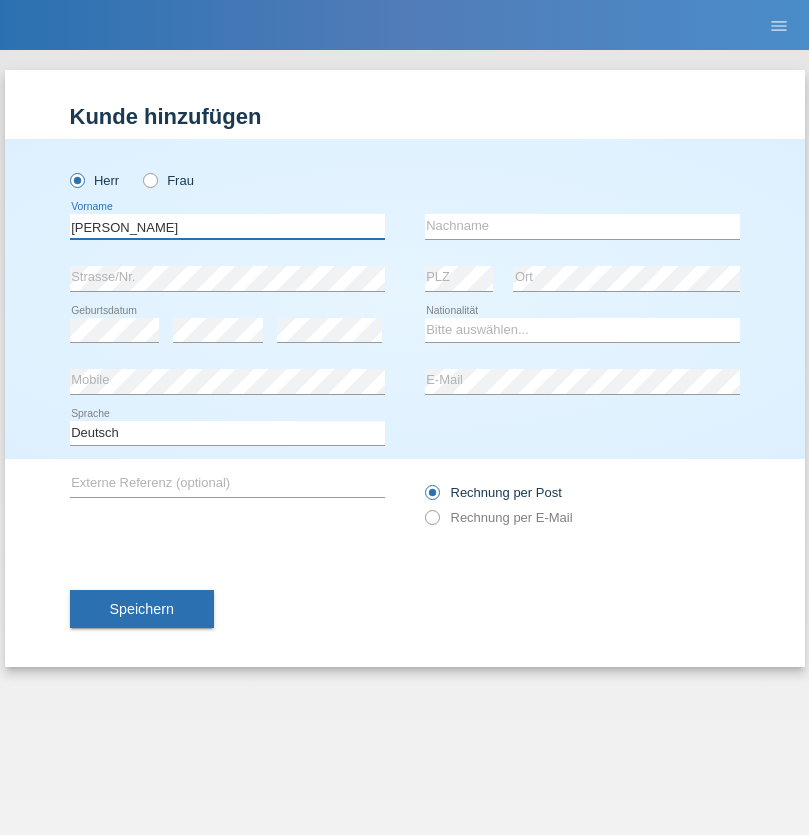 type on "[PERSON_NAME]" 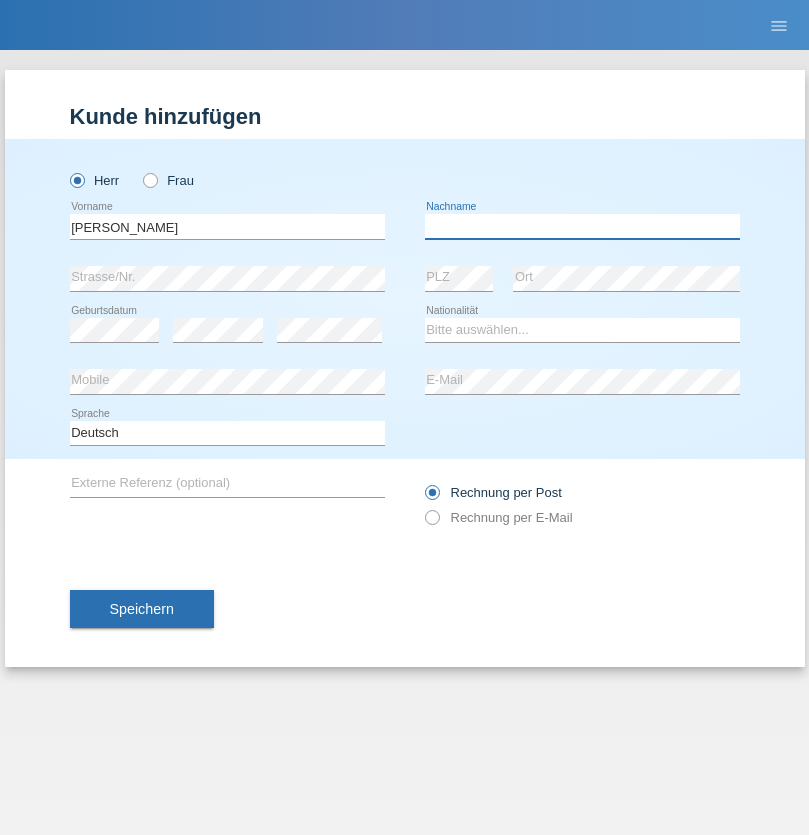 click at bounding box center [582, 226] 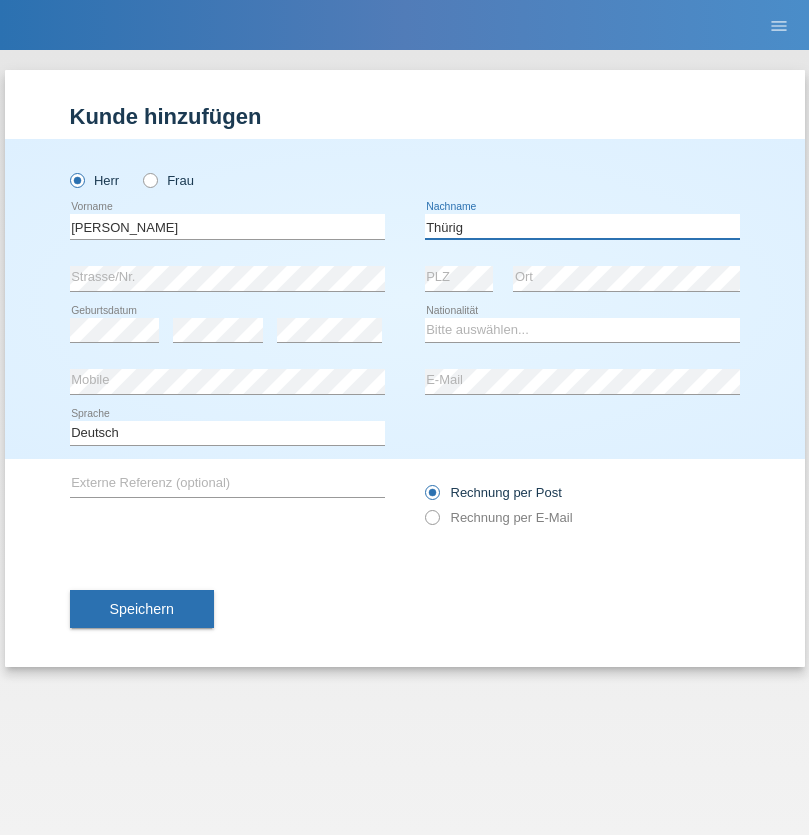 type on "Thürig" 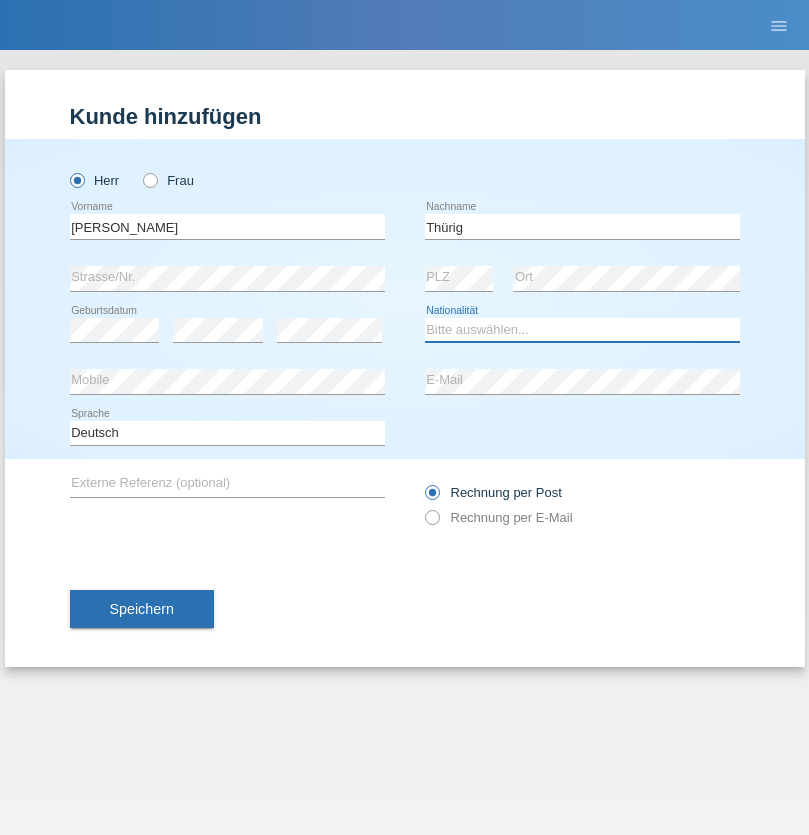 select on "CH" 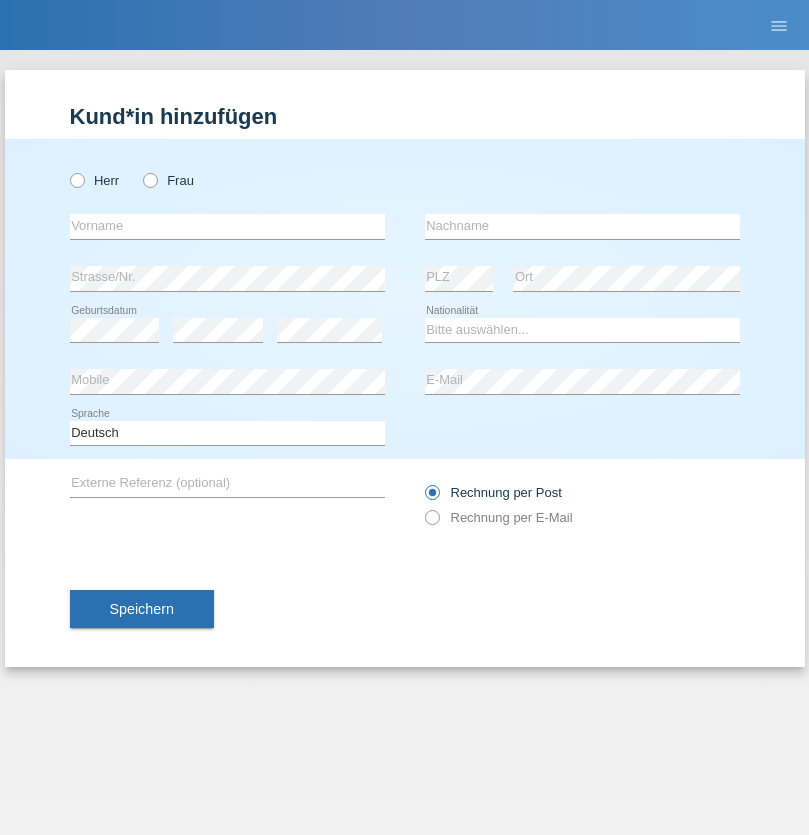 scroll, scrollTop: 0, scrollLeft: 0, axis: both 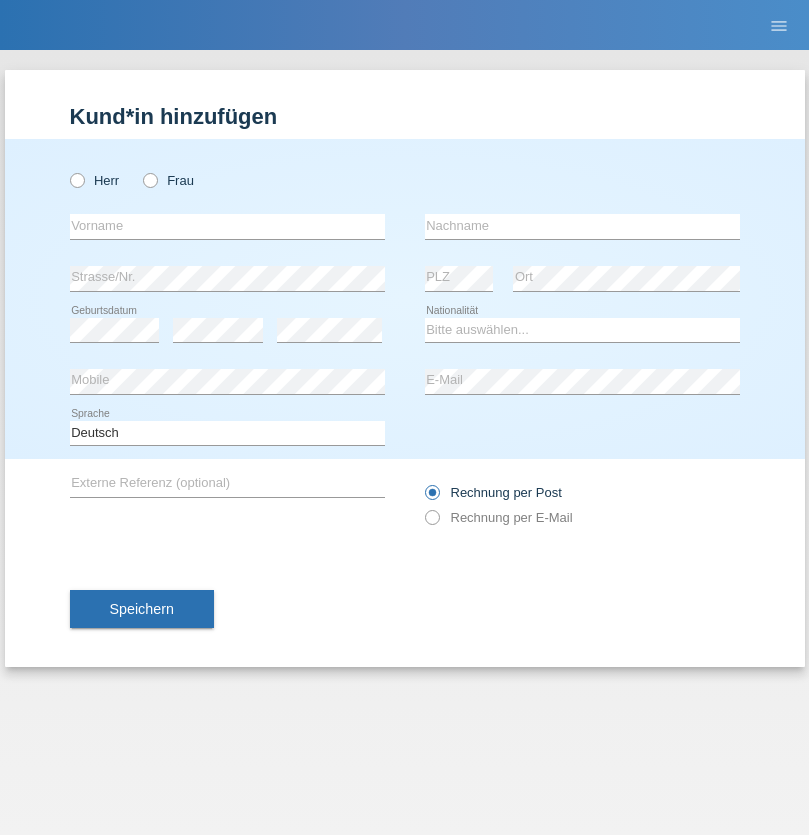 radio on "true" 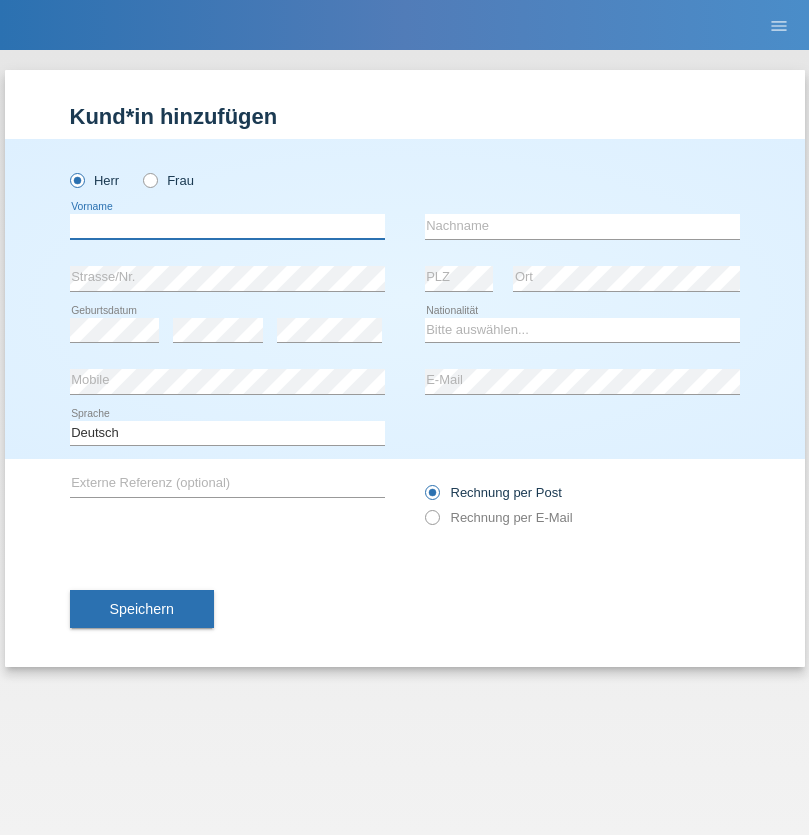 click at bounding box center (227, 226) 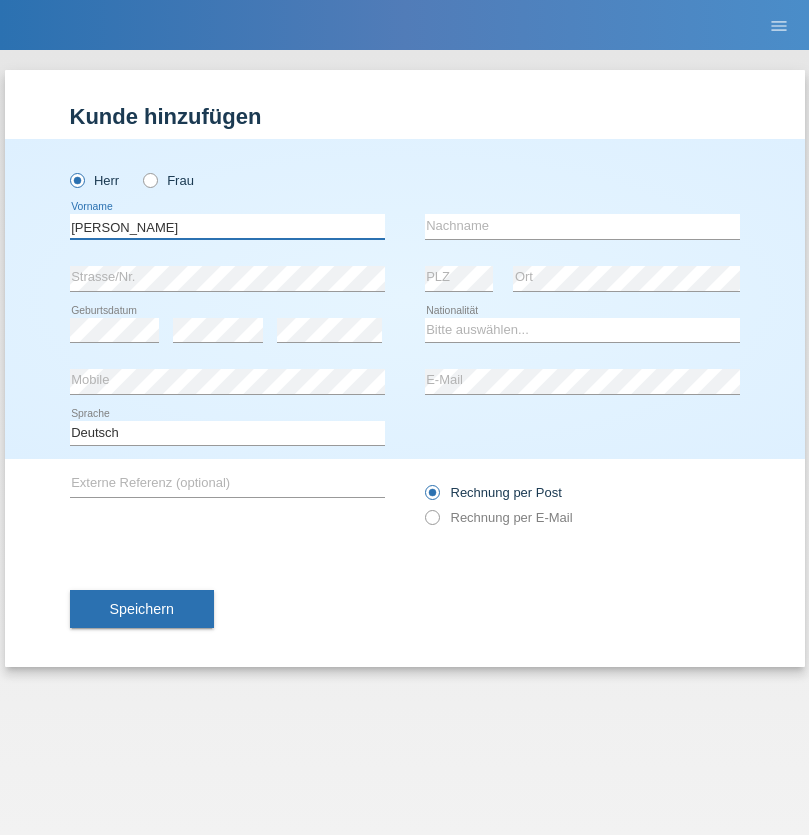 type on "Ernst" 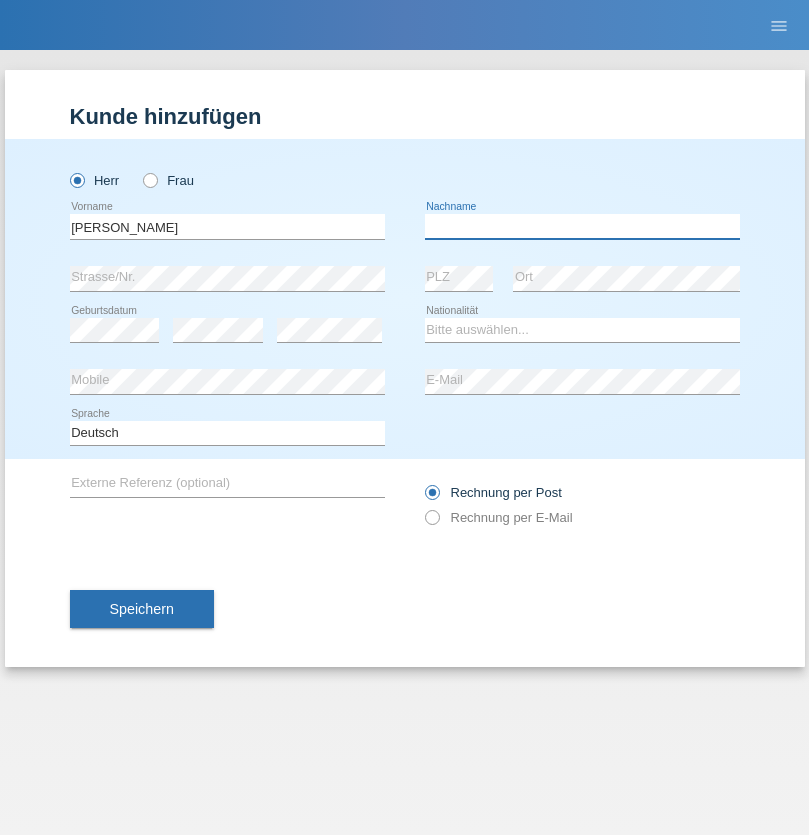 click at bounding box center (582, 226) 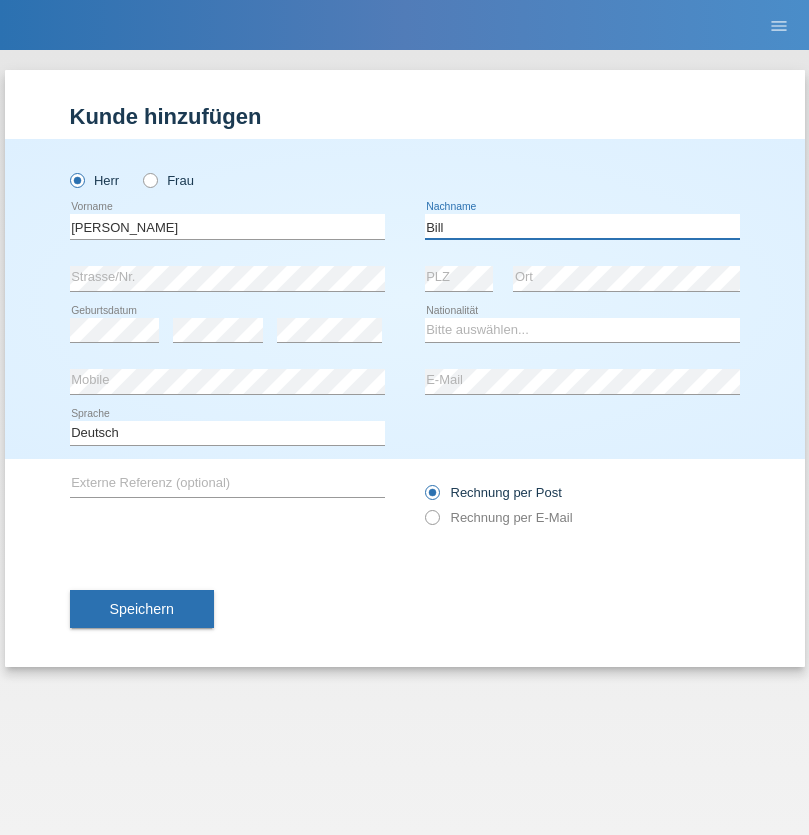 type on "Bill" 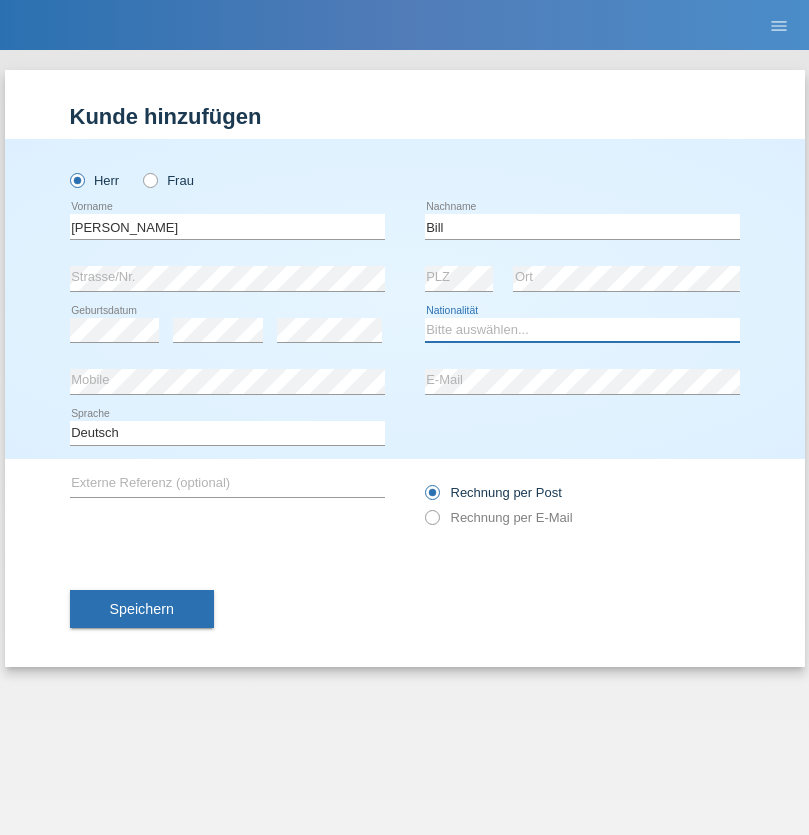 select on "CH" 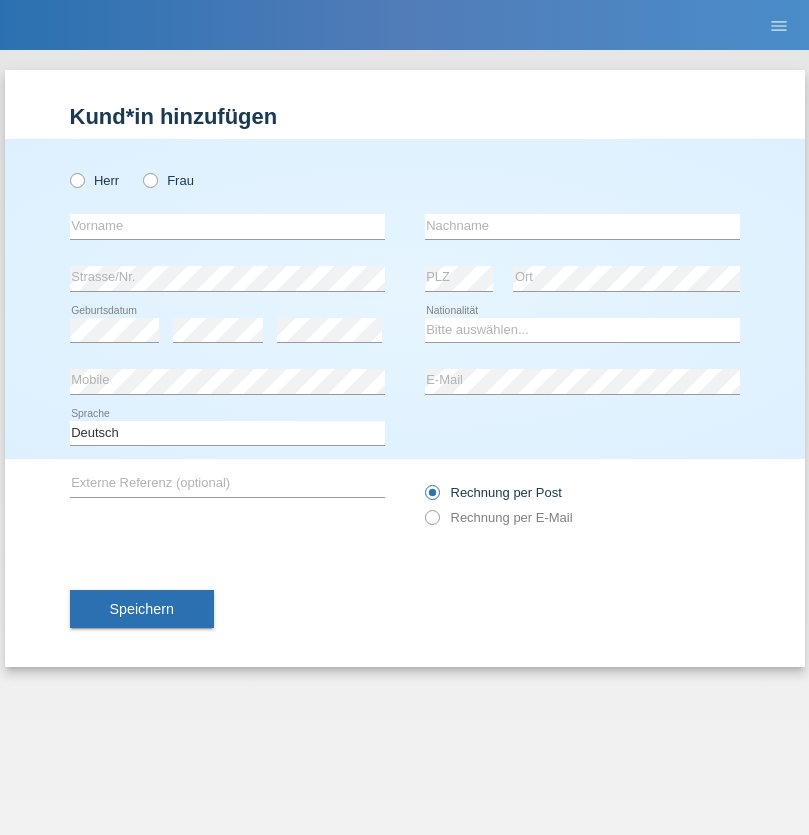 scroll, scrollTop: 0, scrollLeft: 0, axis: both 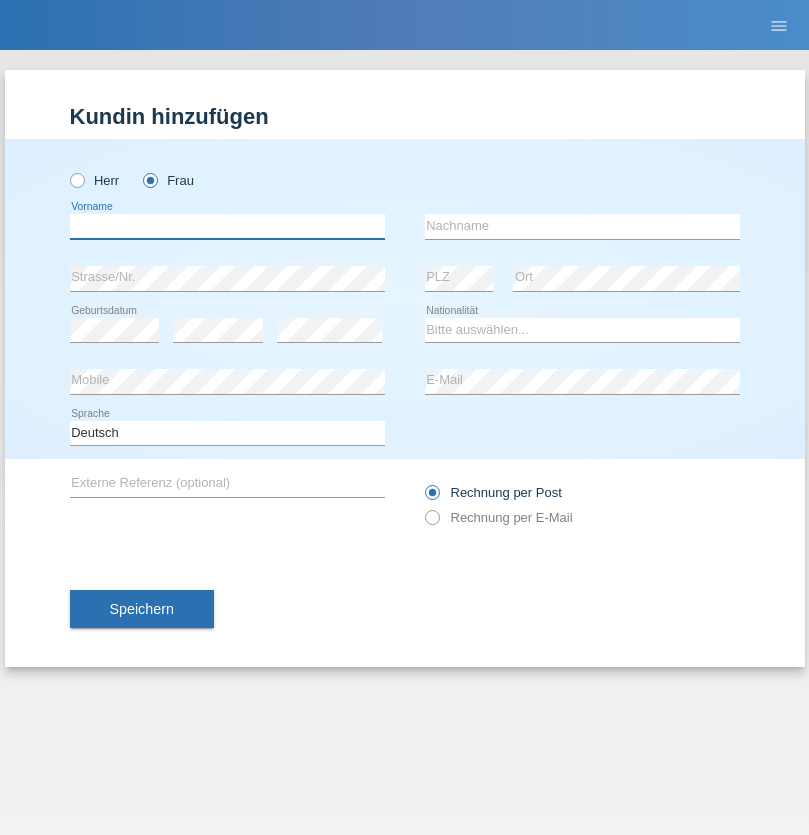 click at bounding box center (227, 226) 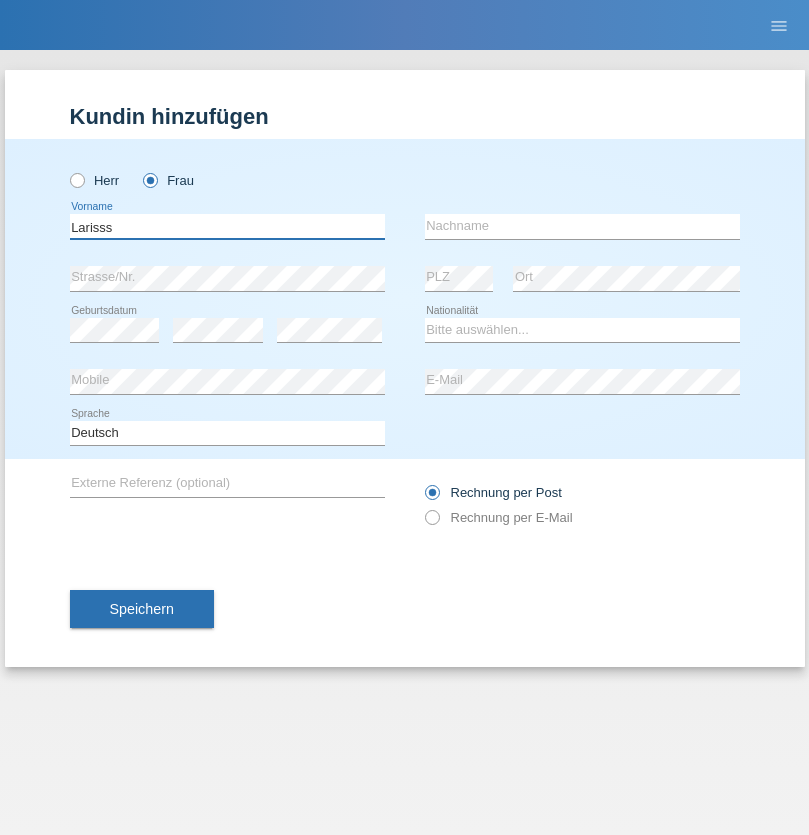 type on "Larisss" 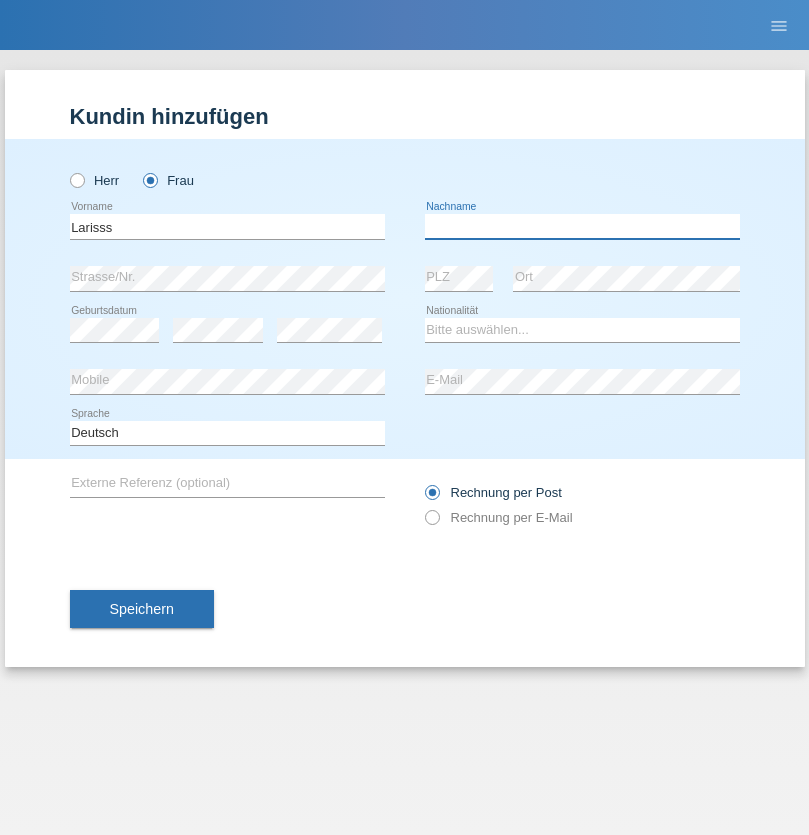 click at bounding box center (582, 226) 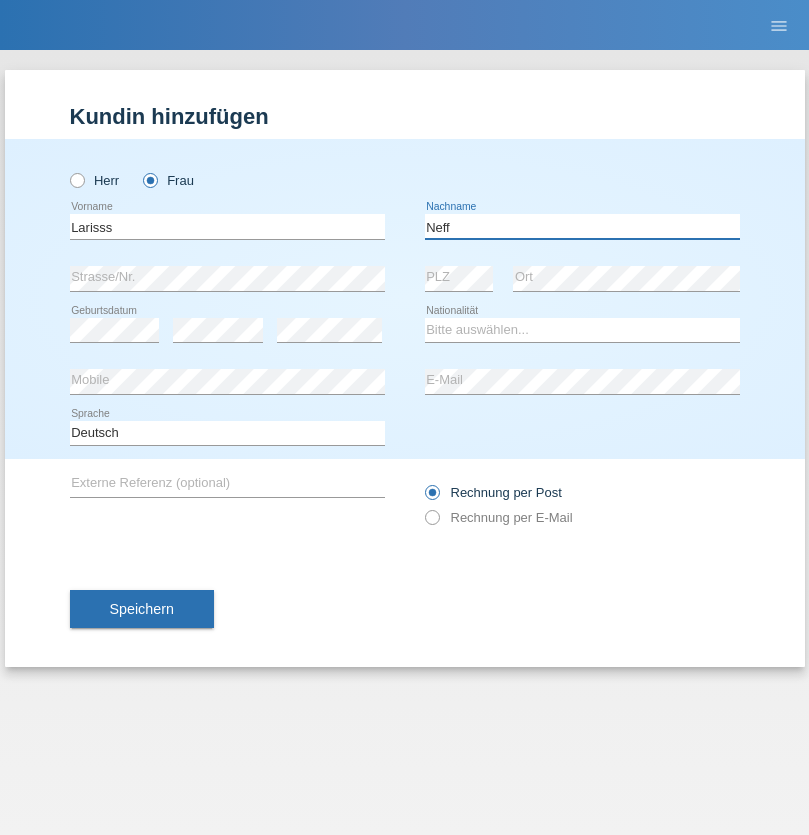 type on "Neff" 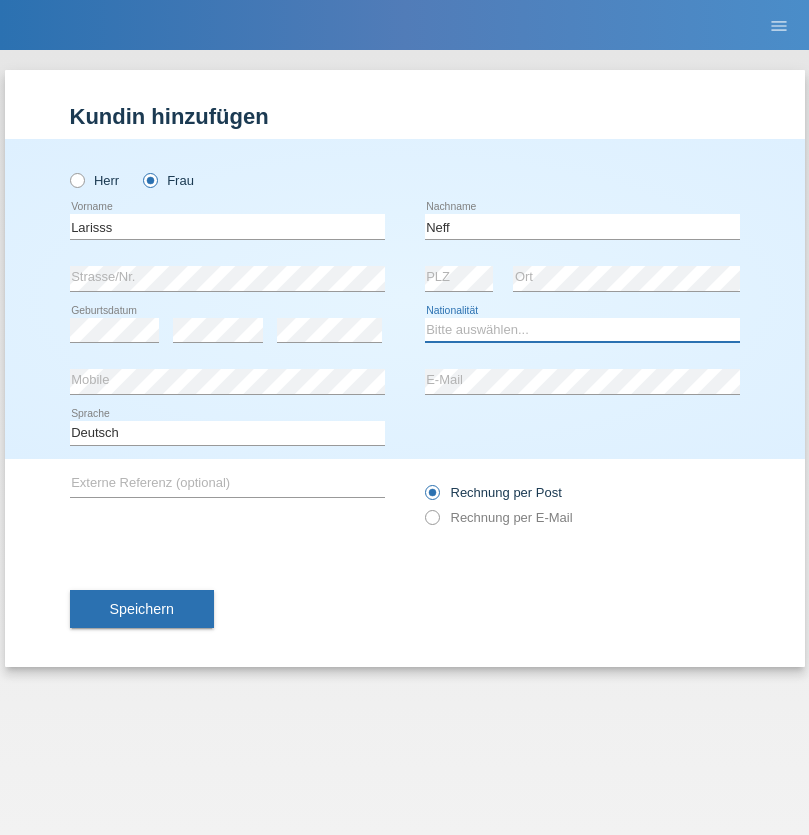 select on "CH" 